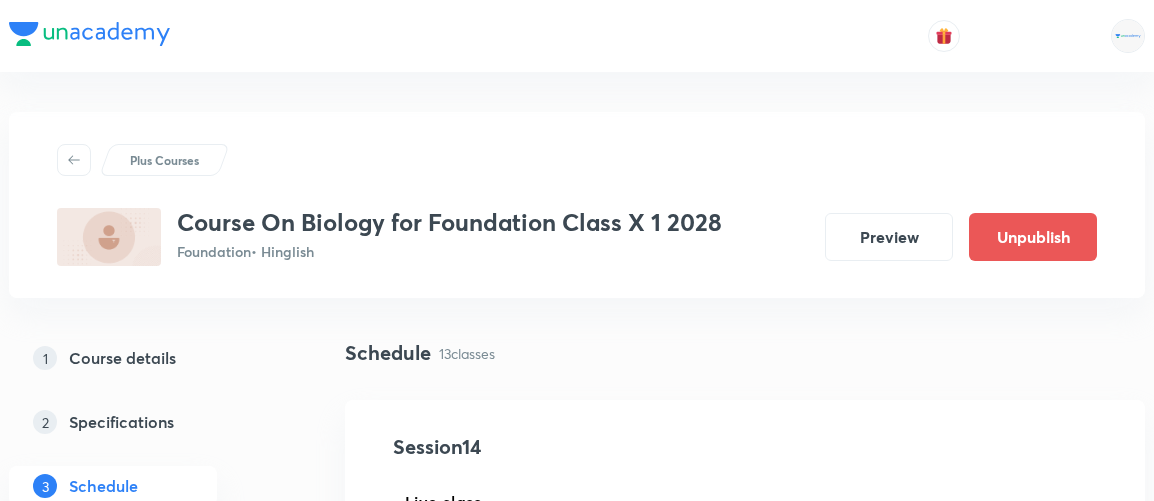 scroll, scrollTop: 1058, scrollLeft: 0, axis: vertical 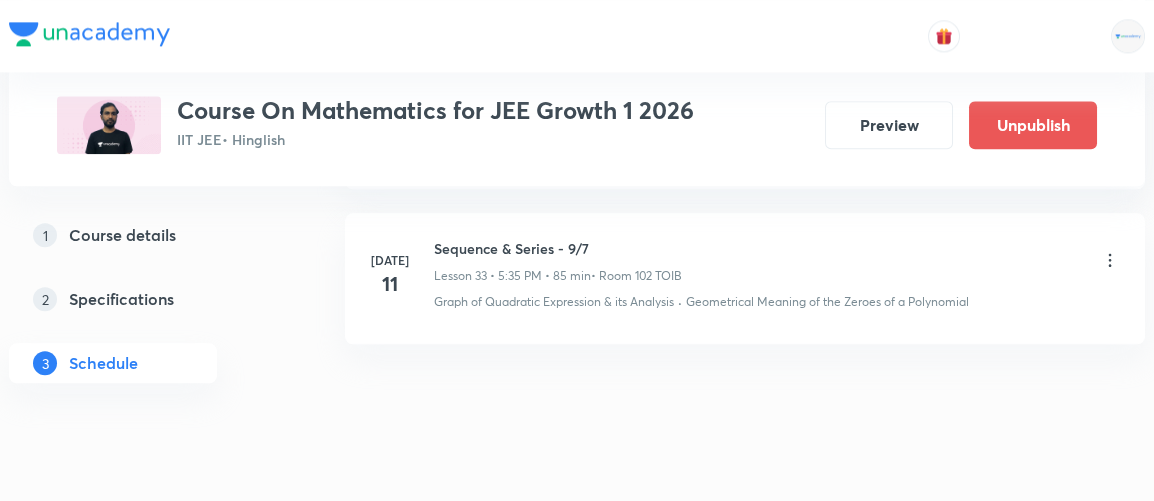 click 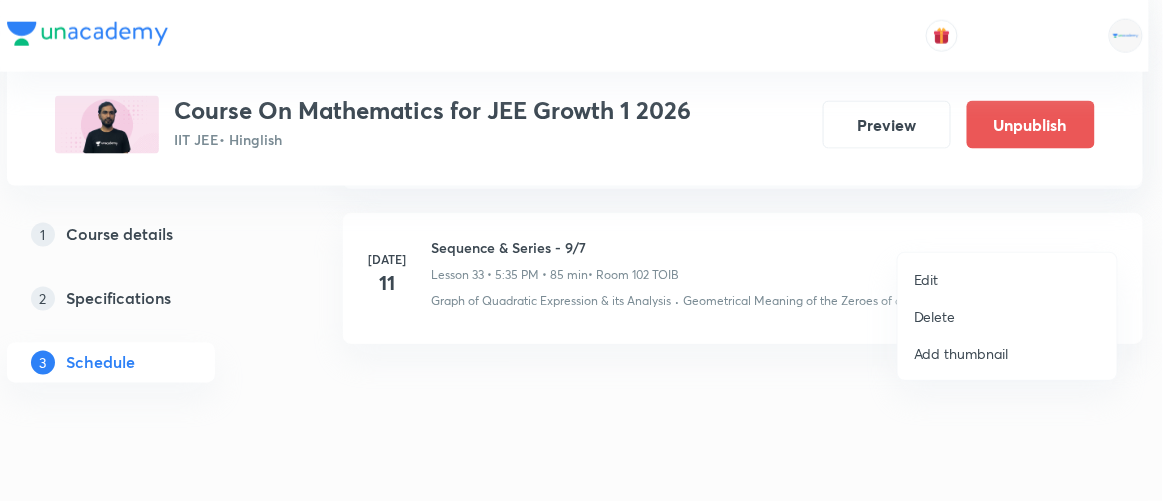 click on "Edit" at bounding box center (926, 279) 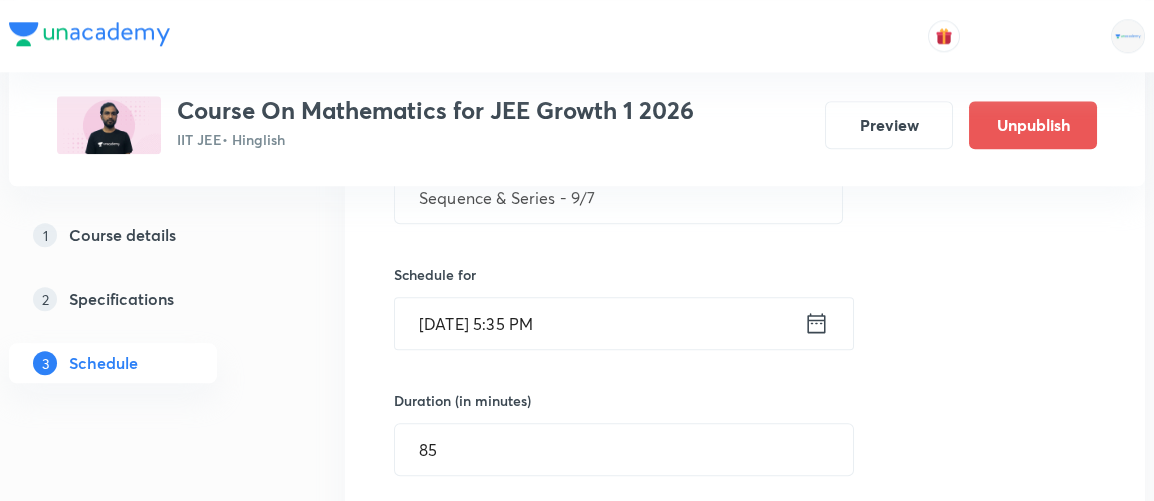 scroll, scrollTop: 5389, scrollLeft: 0, axis: vertical 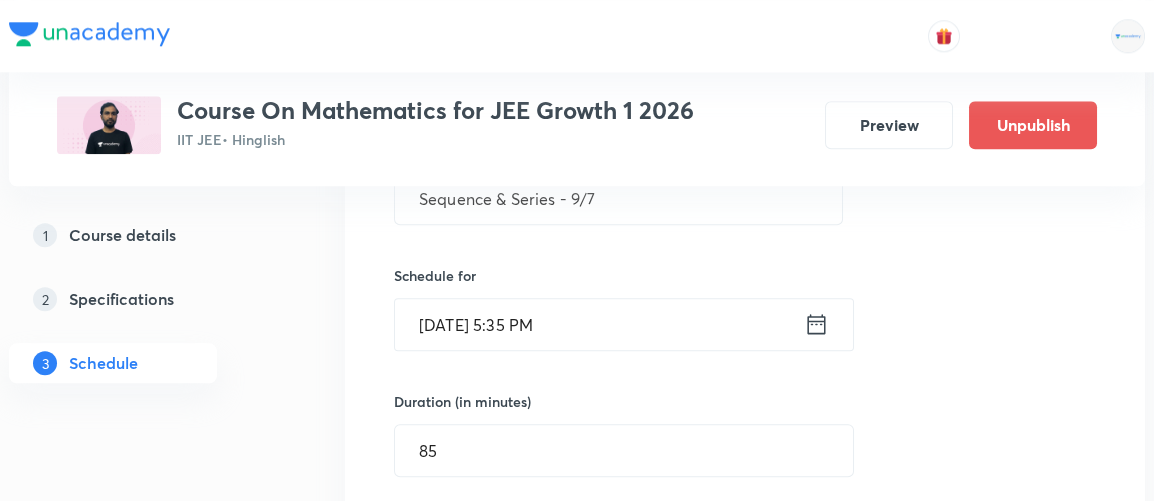 click 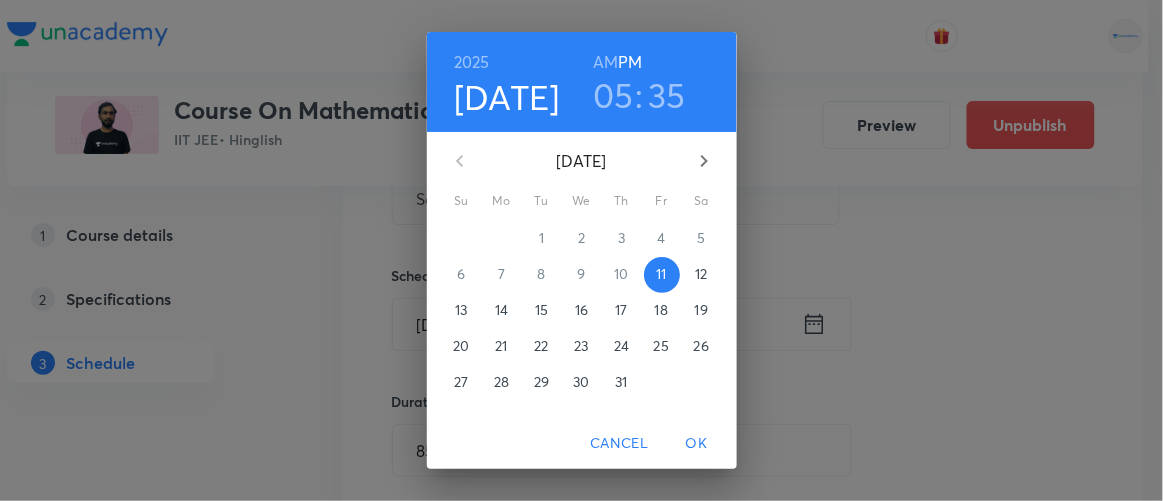 click on "14" at bounding box center [501, 310] 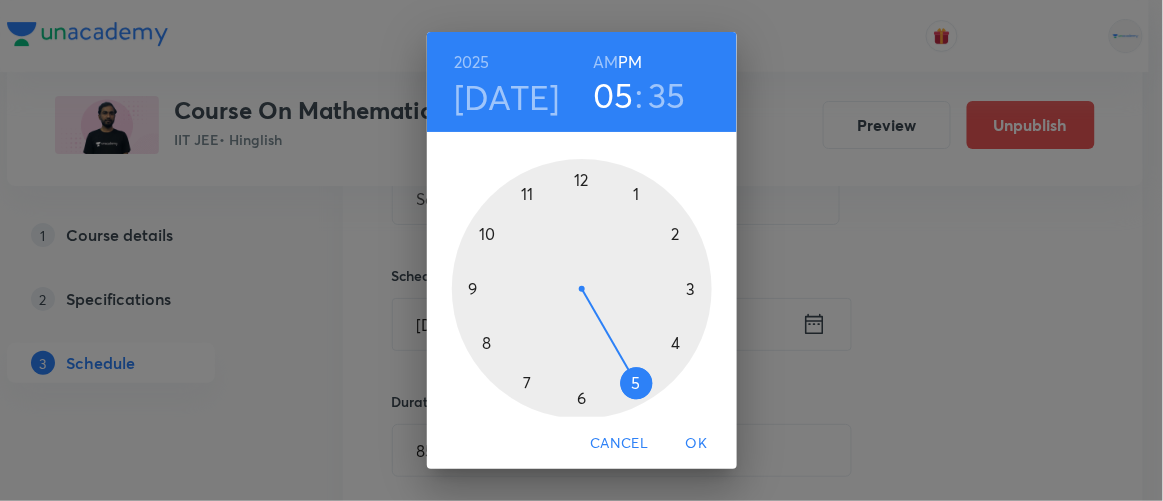 click on "OK" at bounding box center [697, 443] 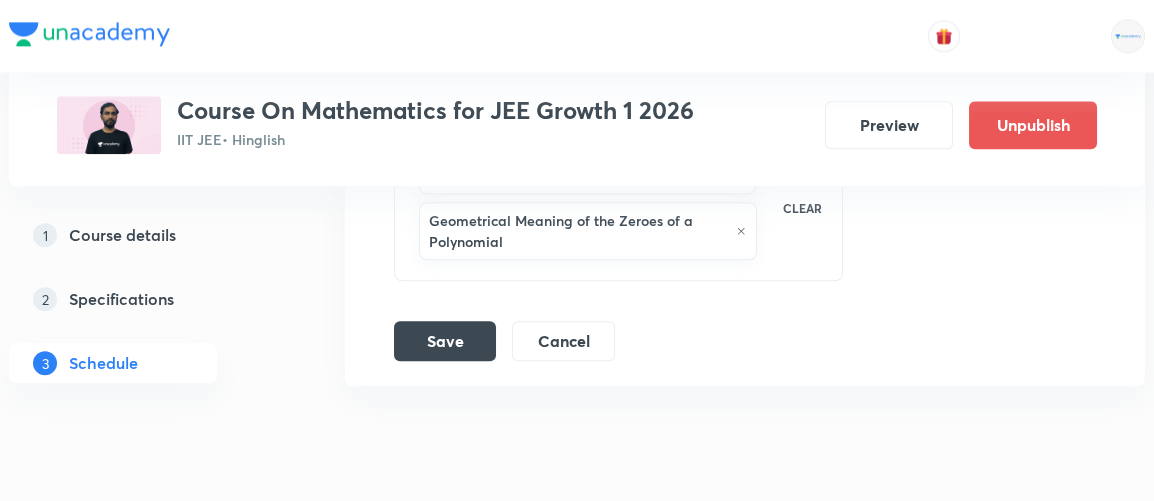 scroll, scrollTop: 6084, scrollLeft: 0, axis: vertical 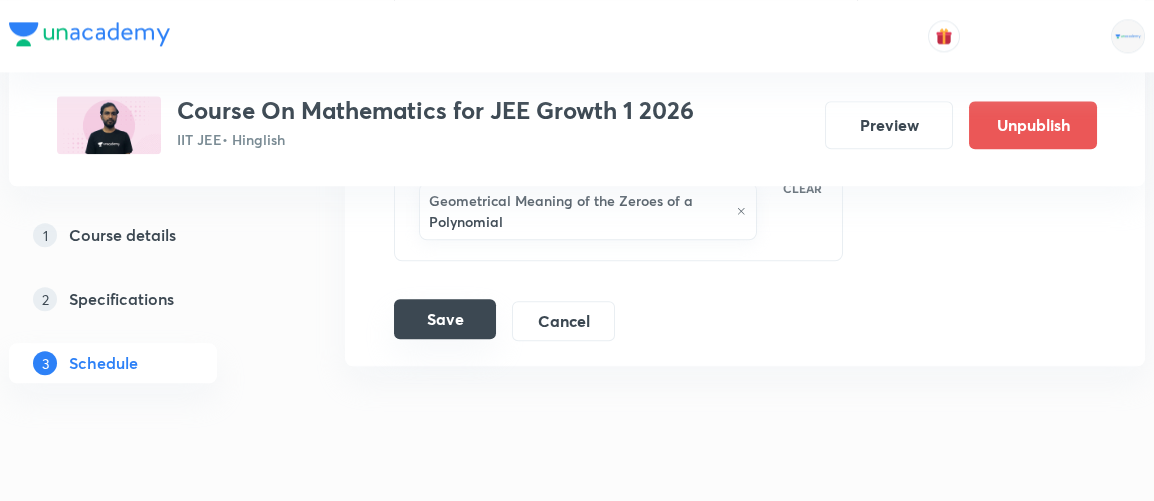 click on "Save" at bounding box center (445, 319) 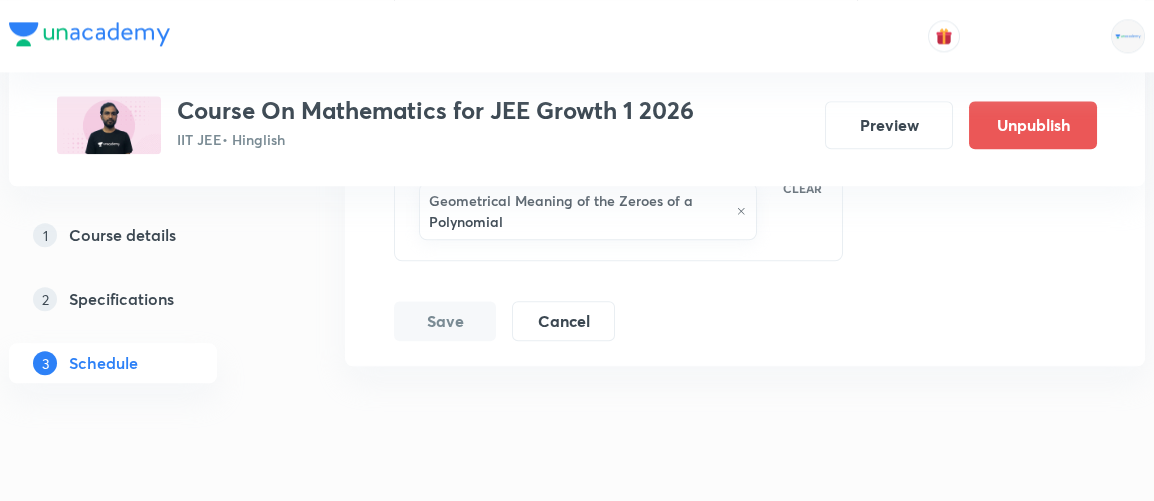 scroll, scrollTop: 5275, scrollLeft: 0, axis: vertical 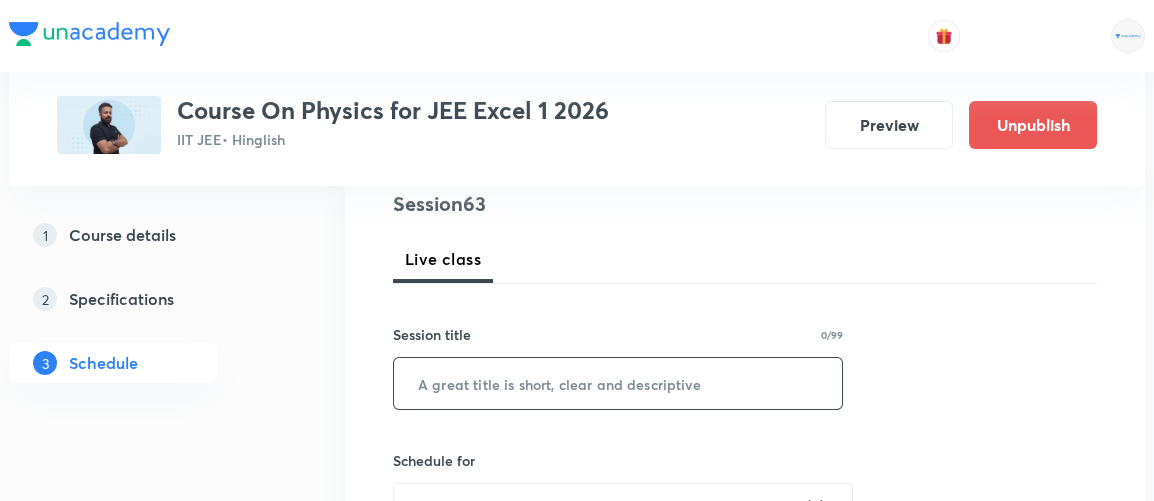 click at bounding box center [618, 383] 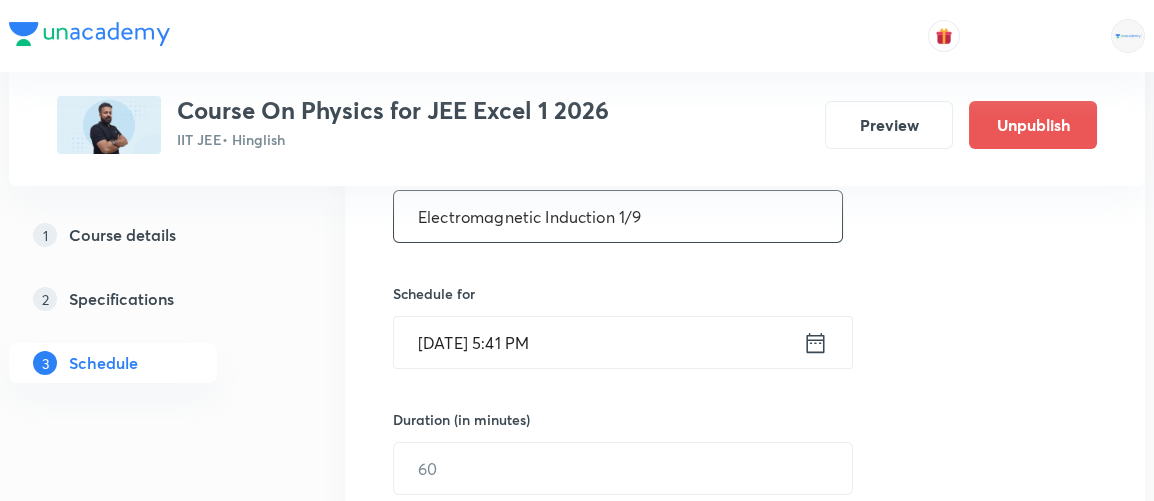 scroll, scrollTop: 413, scrollLeft: 0, axis: vertical 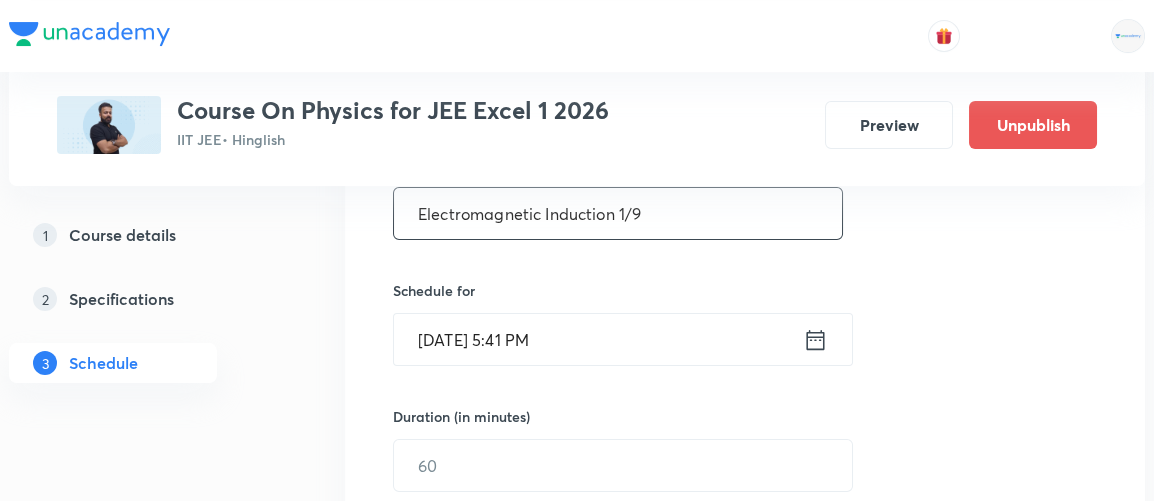type on "Electromagnetic Induction 1/9" 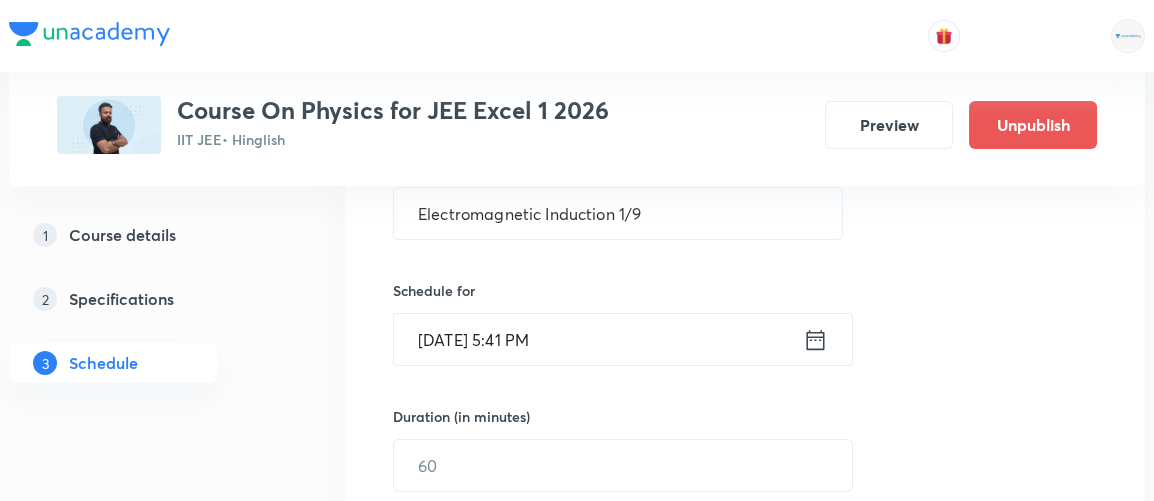 click 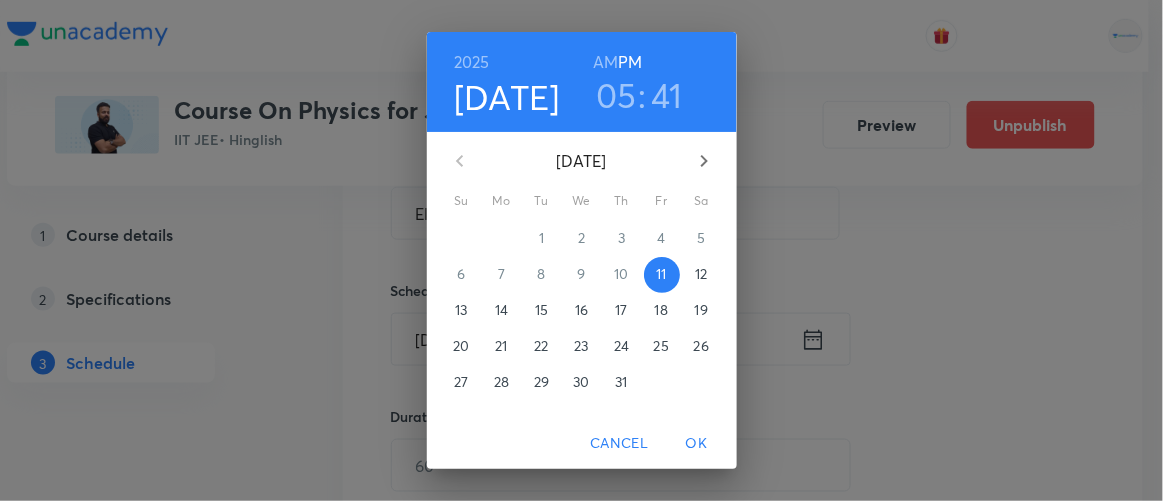 click on "12" at bounding box center (701, 274) 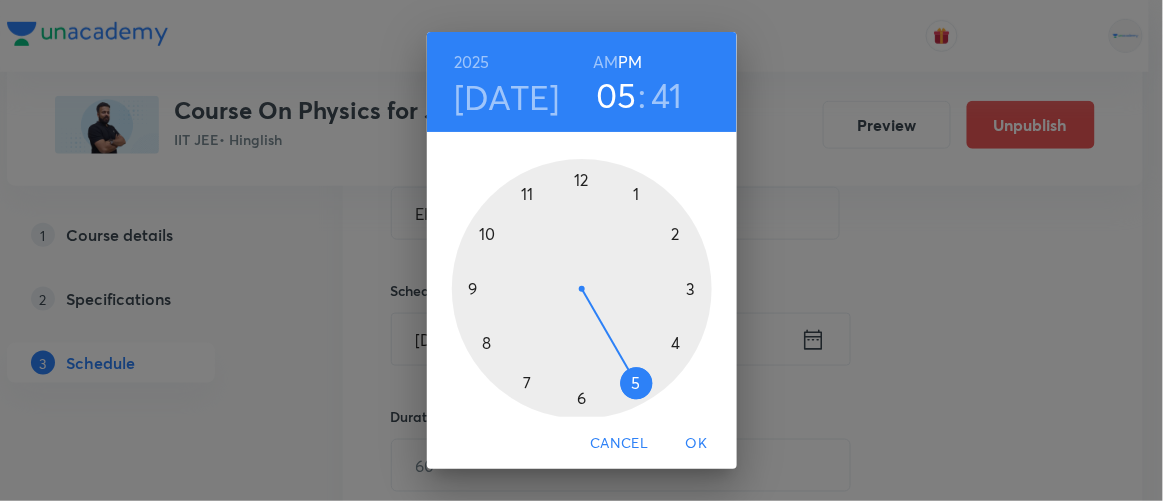 click at bounding box center [582, 289] 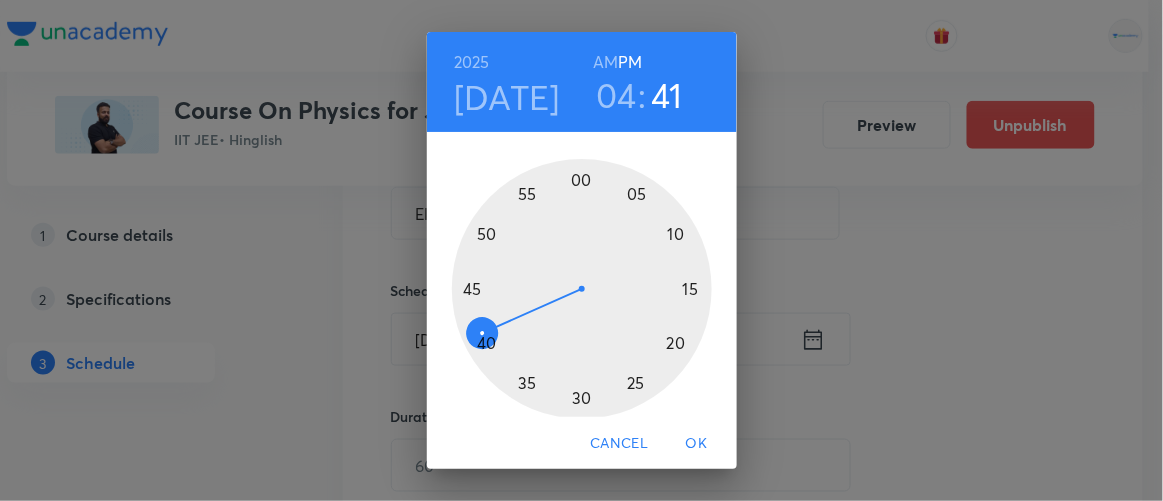 click at bounding box center (582, 289) 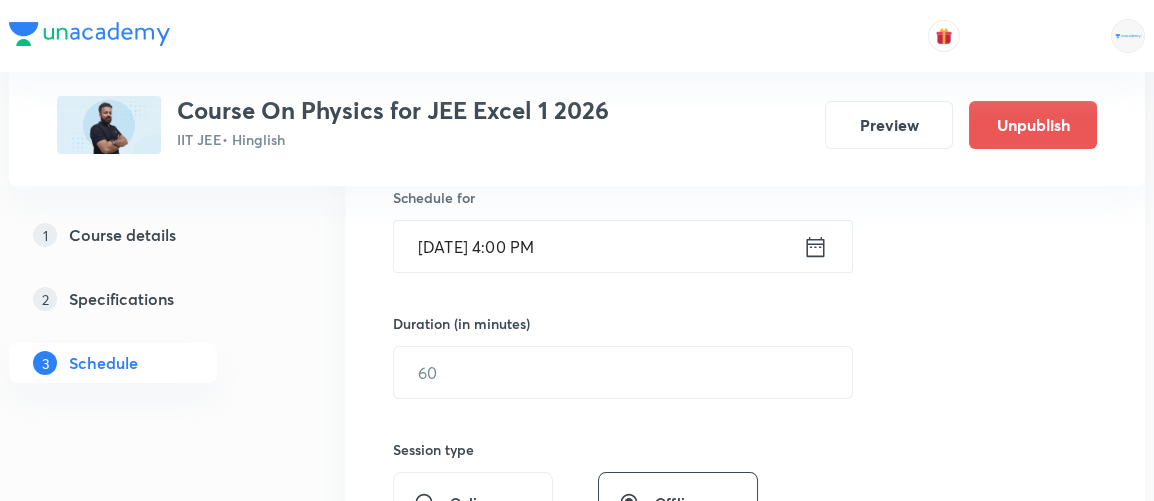 scroll, scrollTop: 508, scrollLeft: 0, axis: vertical 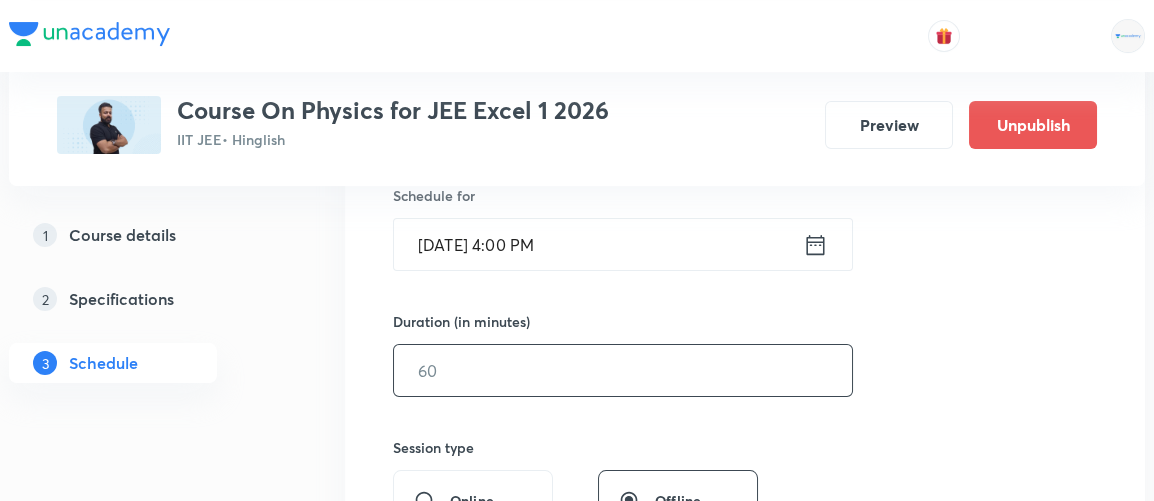 click at bounding box center [623, 370] 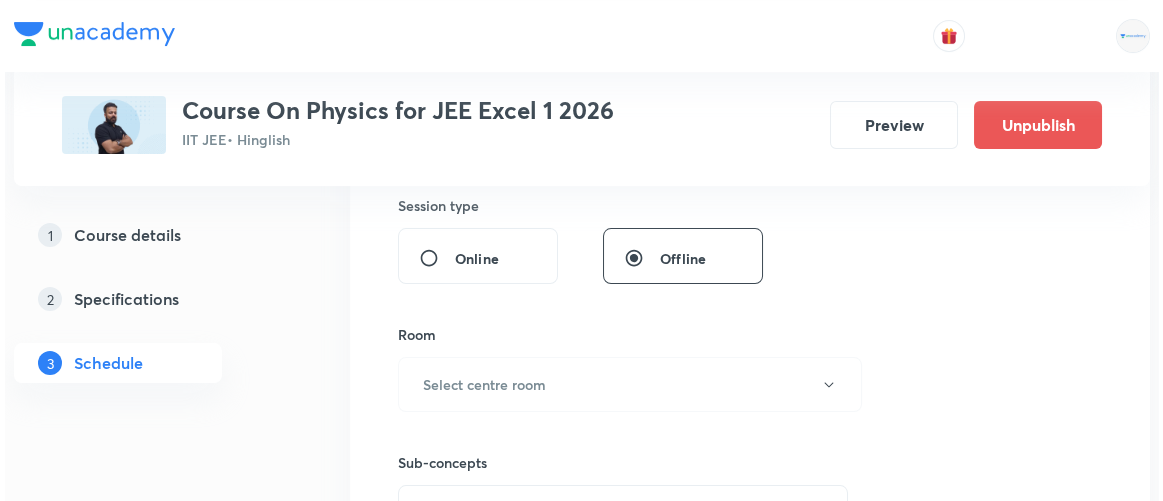 scroll, scrollTop: 750, scrollLeft: 0, axis: vertical 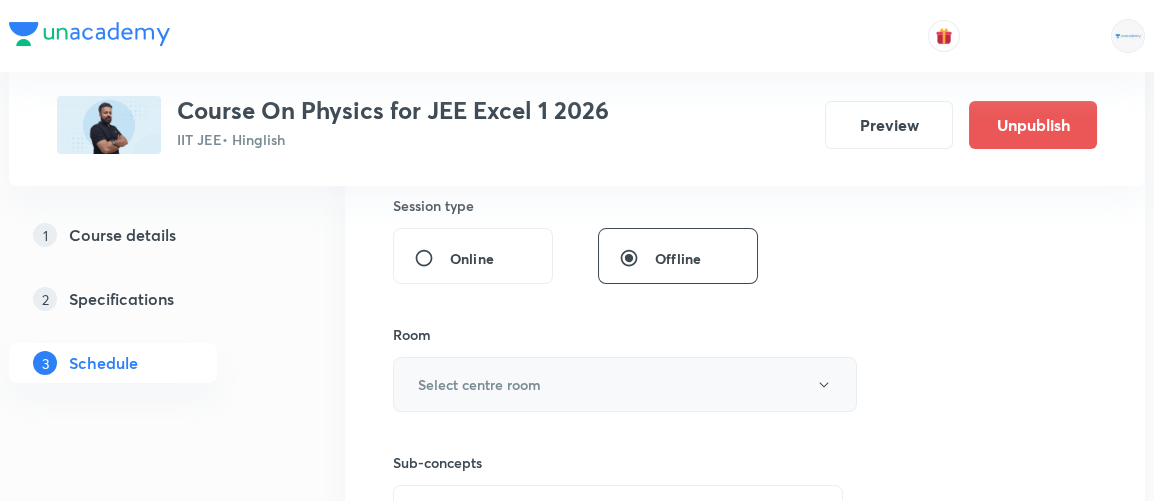 type on "85" 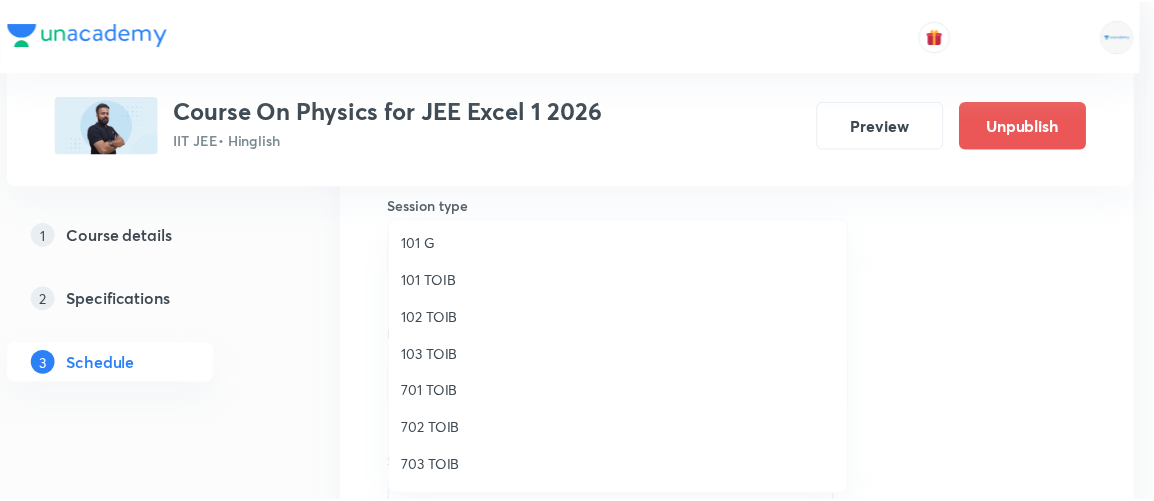 scroll, scrollTop: 41, scrollLeft: 0, axis: vertical 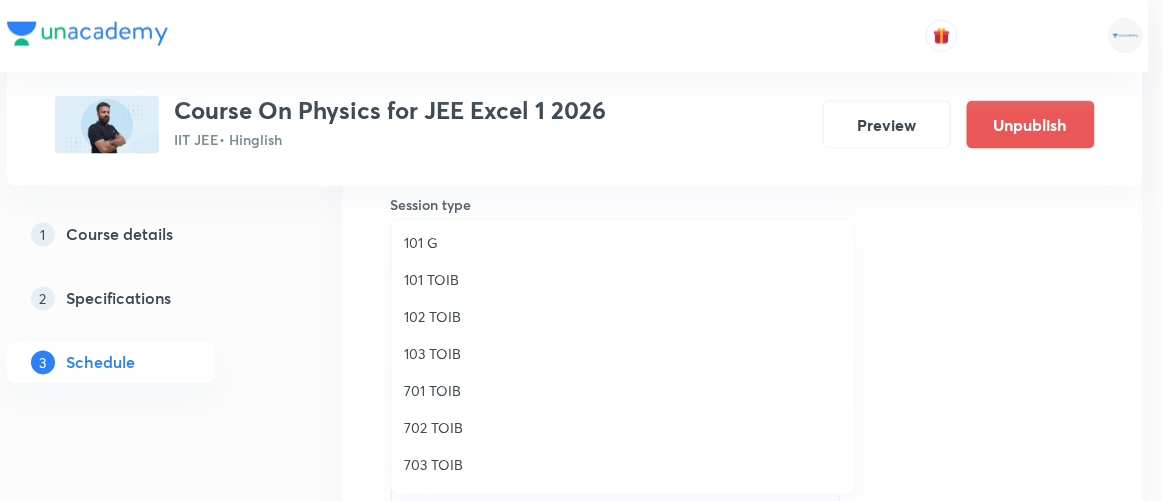 click on "103 TOIB" at bounding box center (623, 353) 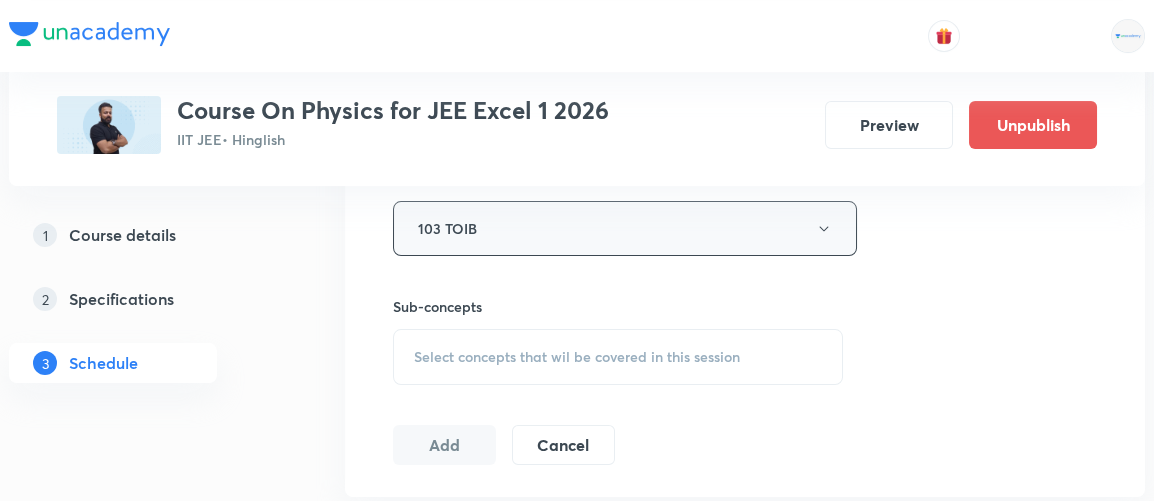scroll, scrollTop: 919, scrollLeft: 0, axis: vertical 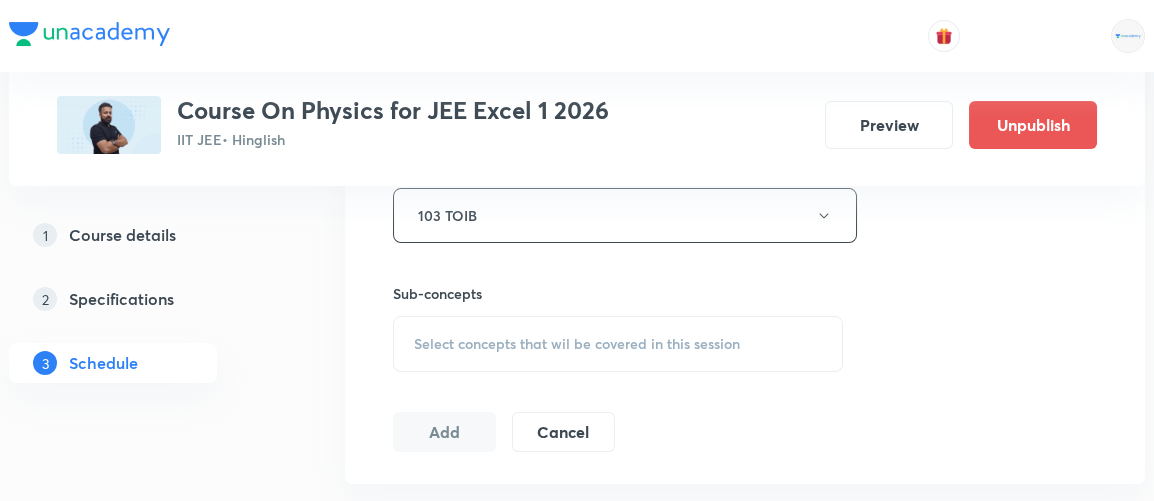 click on "Select concepts that wil be covered in this session" at bounding box center (577, 344) 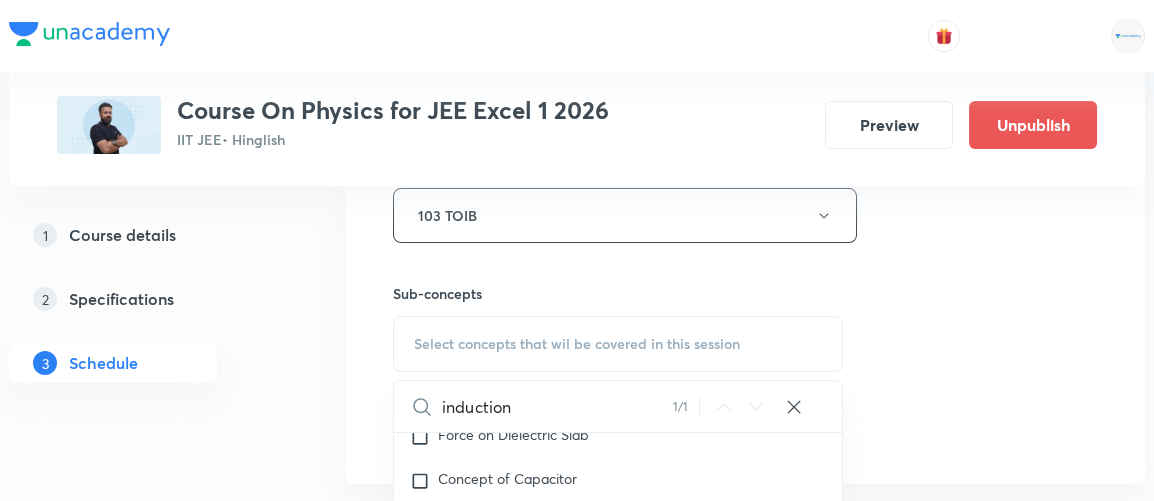 scroll, scrollTop: 25635, scrollLeft: 0, axis: vertical 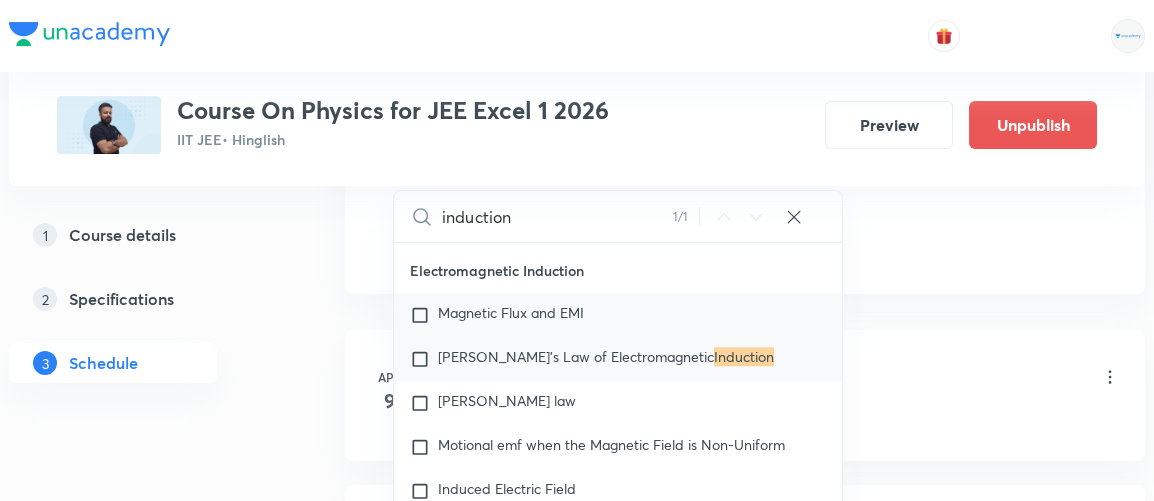 type on "induction" 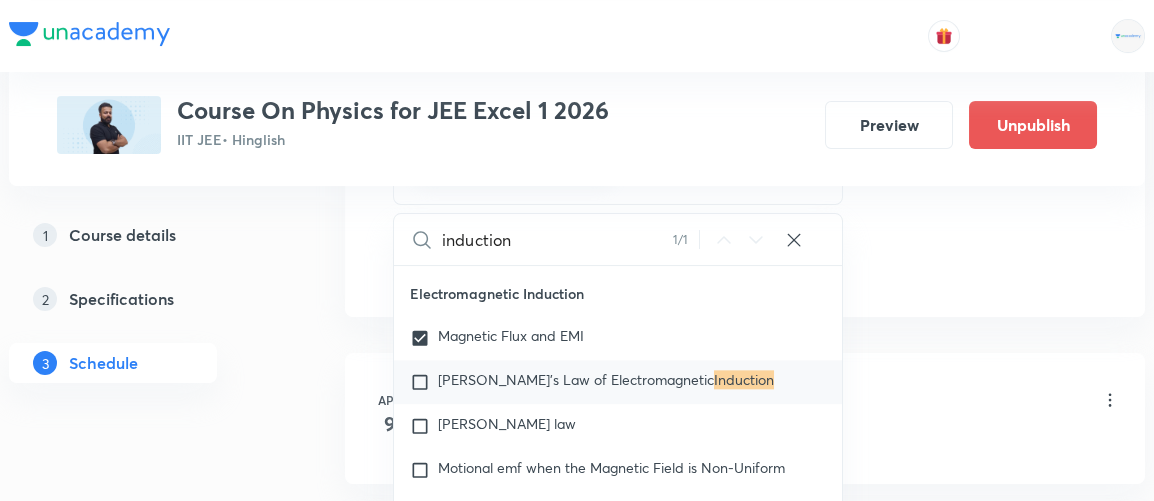 click at bounding box center [424, 382] 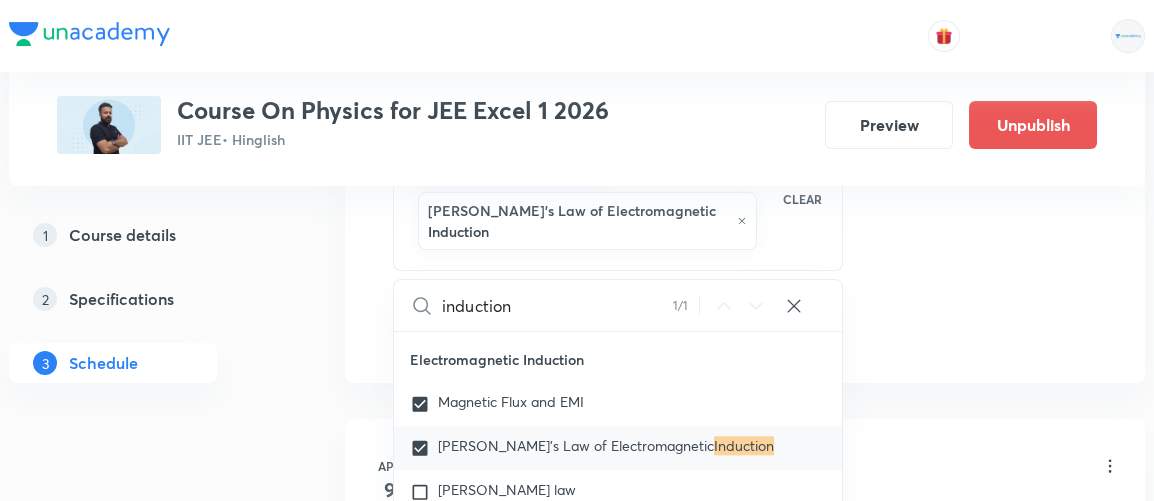 click on "Plus Courses Course On Physics for JEE Excel 1 2026 IIT JEE  • Hinglish Preview Unpublish 1 Course details 2 Specifications 3 Schedule Schedule 62  classes Session  63 Live class Session title 29/99 Electromagnetic Induction 1/9 ​ Schedule for Jul 12, 2025, 4:00 PM ​ Duration (in minutes) 85 ​   Session type Online Offline Room 103 TOIB Sub-concepts Magnetic Flux and EMI Faraday's Law of Electromagnetic Induction CLEAR induction 1 / 1 ​ Physics Mock Questions Physics Mock Questions Covered previously Group_Test Covered previously Mathematical Tools Vectors and Scalars  Covered previously Elementary Algebra Covered previously Basic Trigonometry Covered previously Addition of Vectors Covered previously 2D and 3D Geometry Covered previously Representation of Vector  Covered previously Components of a Vector Covered previously Functions Covered previously Unit Vectors Covered previously Differentiation Integration Covered previously Rectangular Components of a Vector in Three Dimensions Position Vector" at bounding box center (577, 4585) 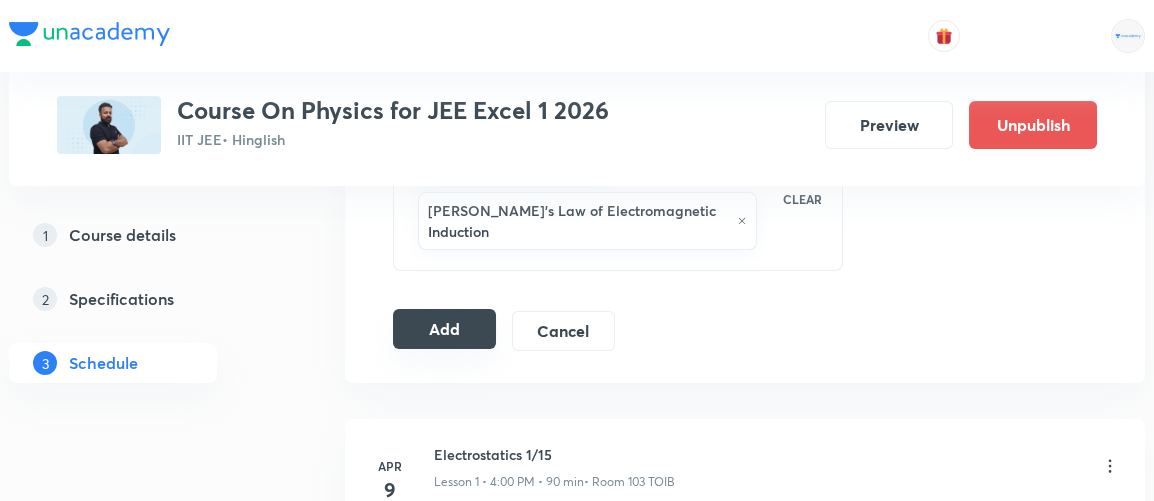 click on "Add" at bounding box center [444, 329] 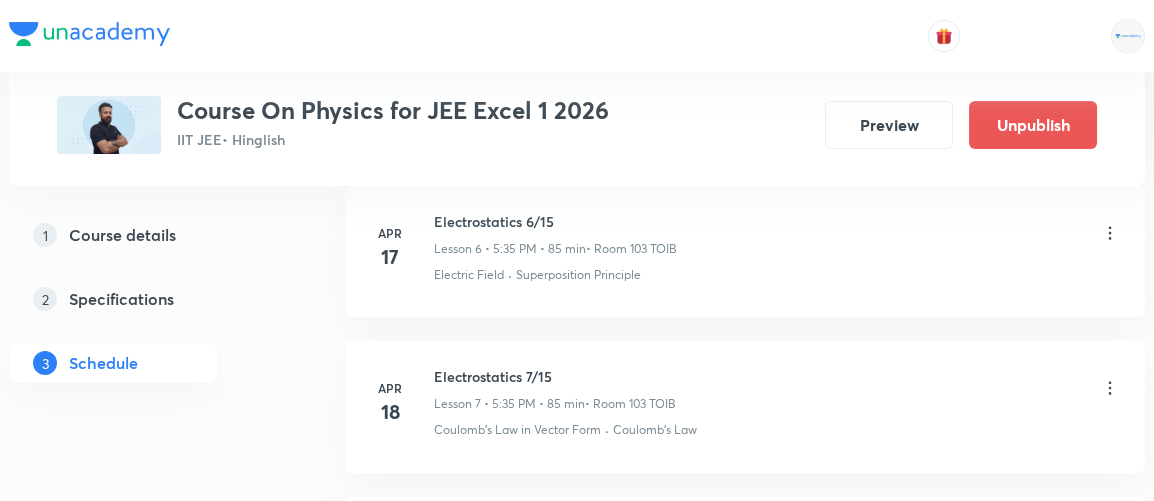 scroll, scrollTop: 9906, scrollLeft: 0, axis: vertical 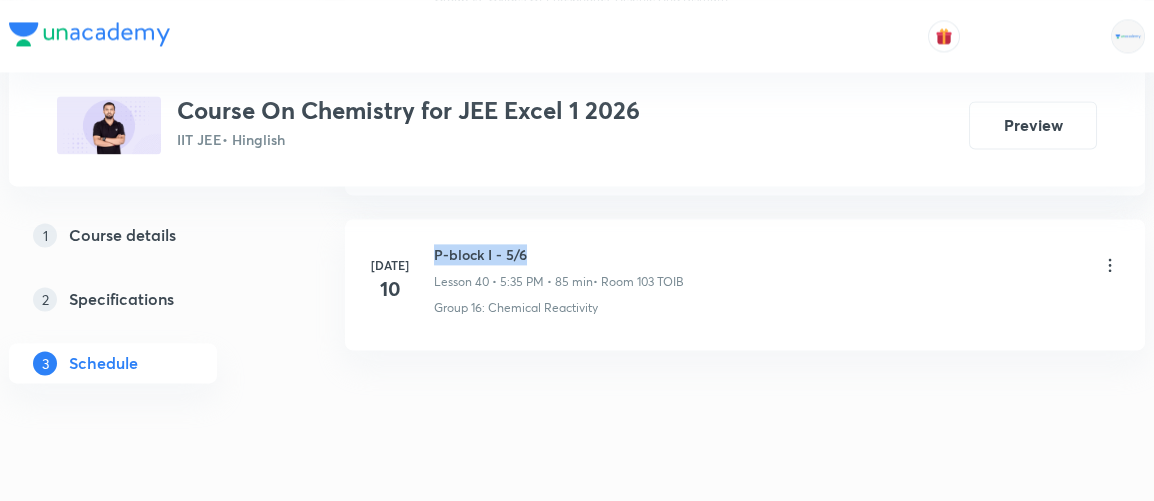 drag, startPoint x: 437, startPoint y: 221, endPoint x: 534, endPoint y: 218, distance: 97.04638 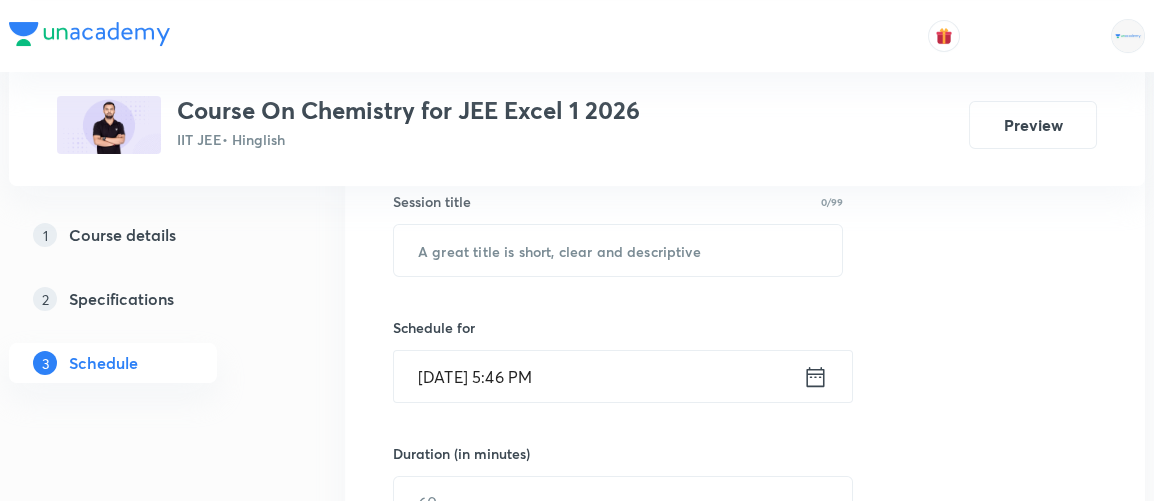 scroll, scrollTop: 0, scrollLeft: 0, axis: both 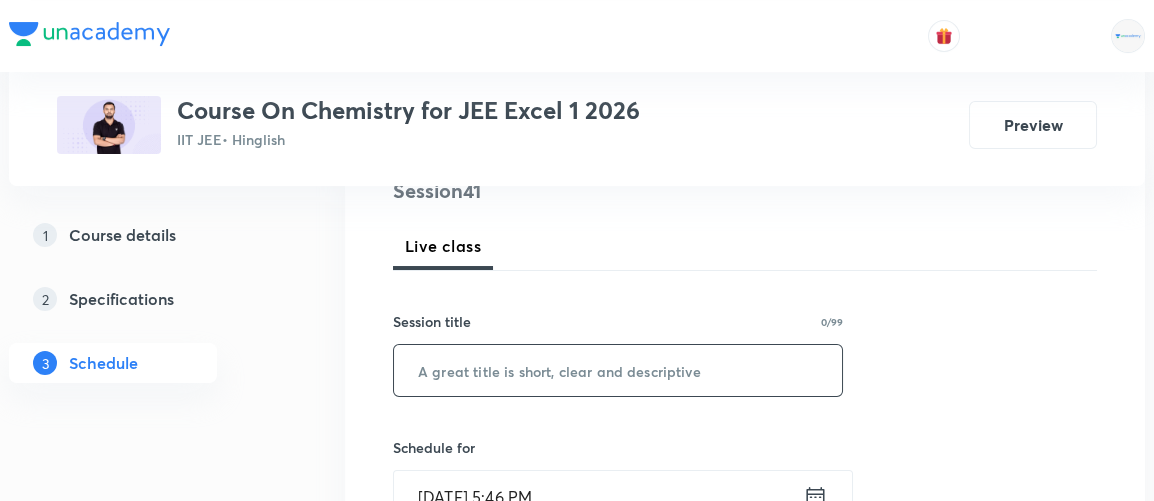 click at bounding box center [618, 370] 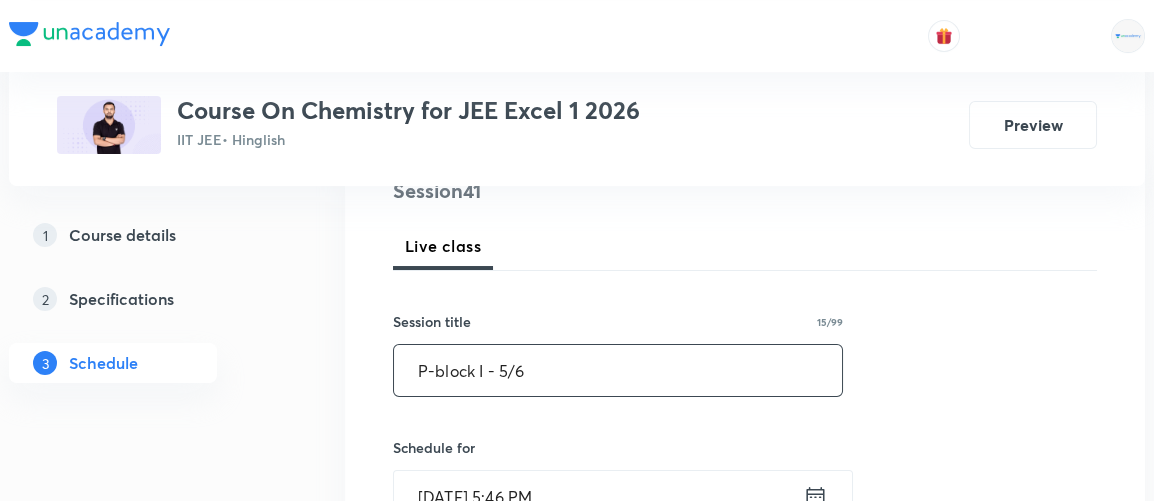click on "P-block I - 5/6" at bounding box center [618, 370] 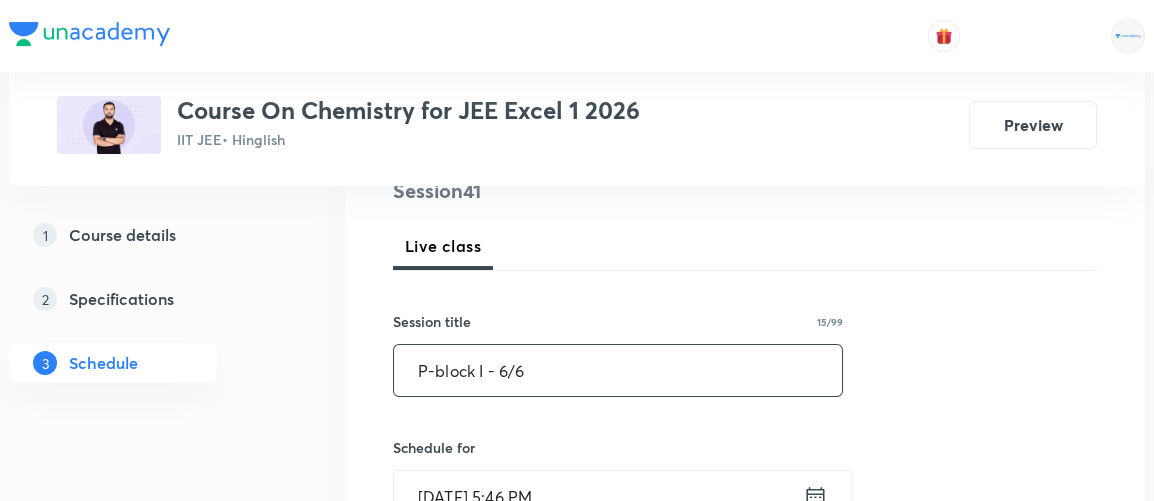 type on "P-block I - 6/6" 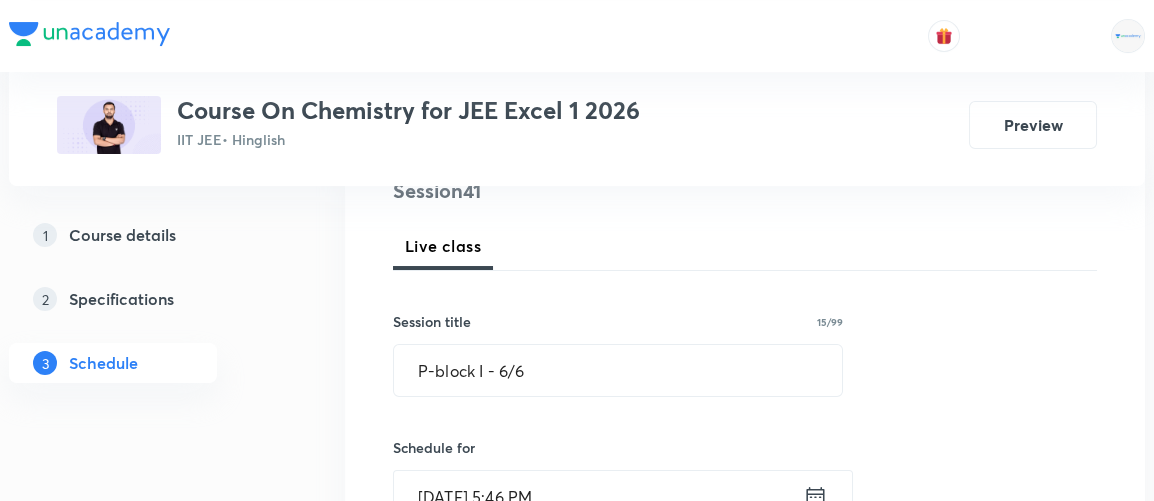 click on "Session  41 Live class Session title 15/99 P-block I - 6/6 ​ Schedule for Jul 11, 2025, 5:46 PM ​ Duration (in minutes) ​   Session type Online Offline Room Select centre room Sub-concepts Select concepts that wil be covered in this session Add Cancel" at bounding box center (745, 645) 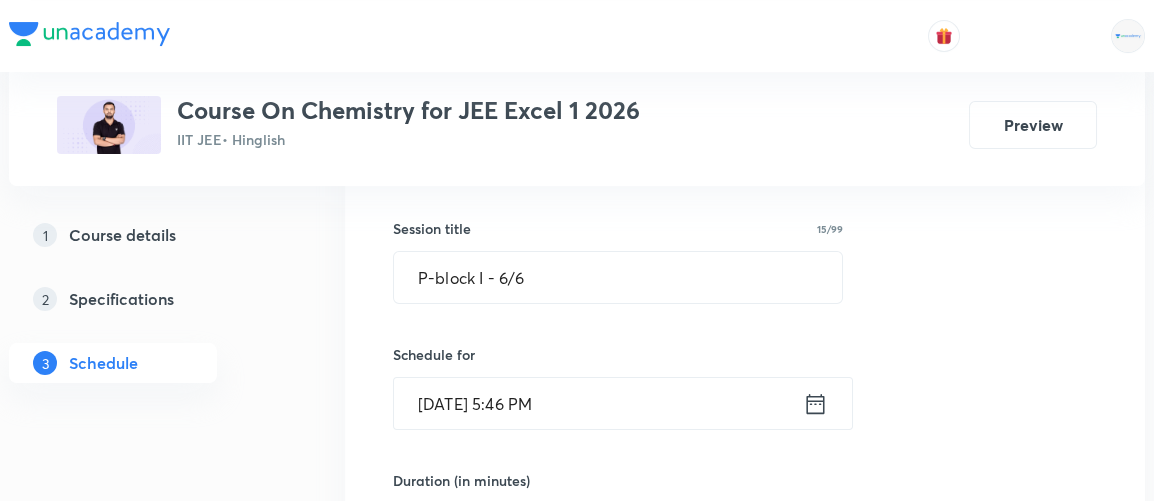 scroll, scrollTop: 352, scrollLeft: 0, axis: vertical 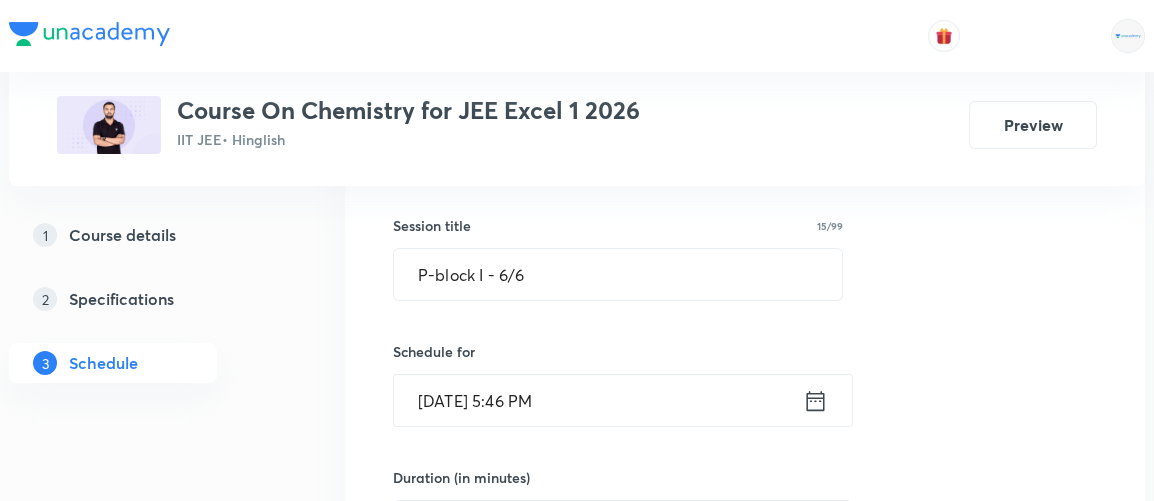 click 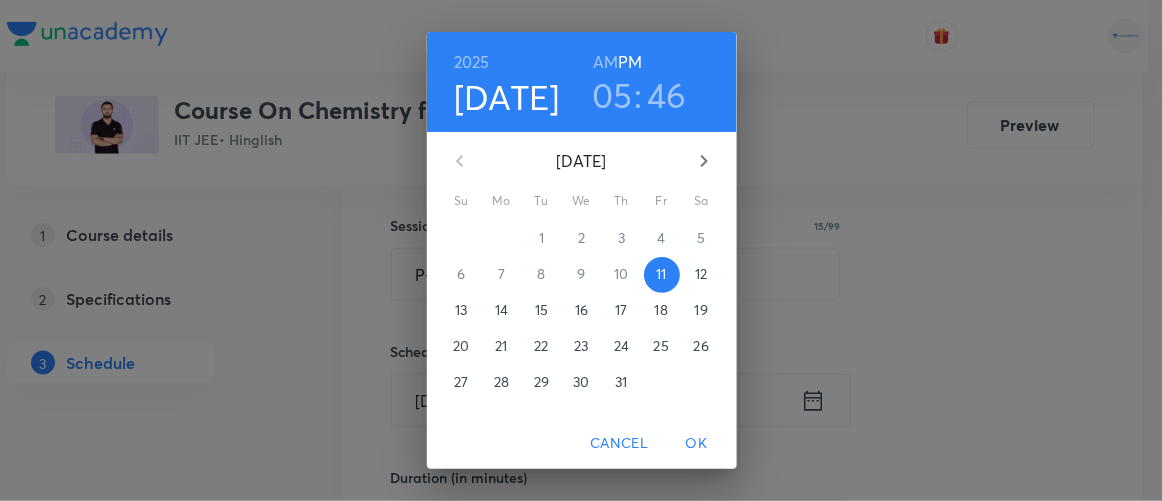 click on "12" at bounding box center (701, 274) 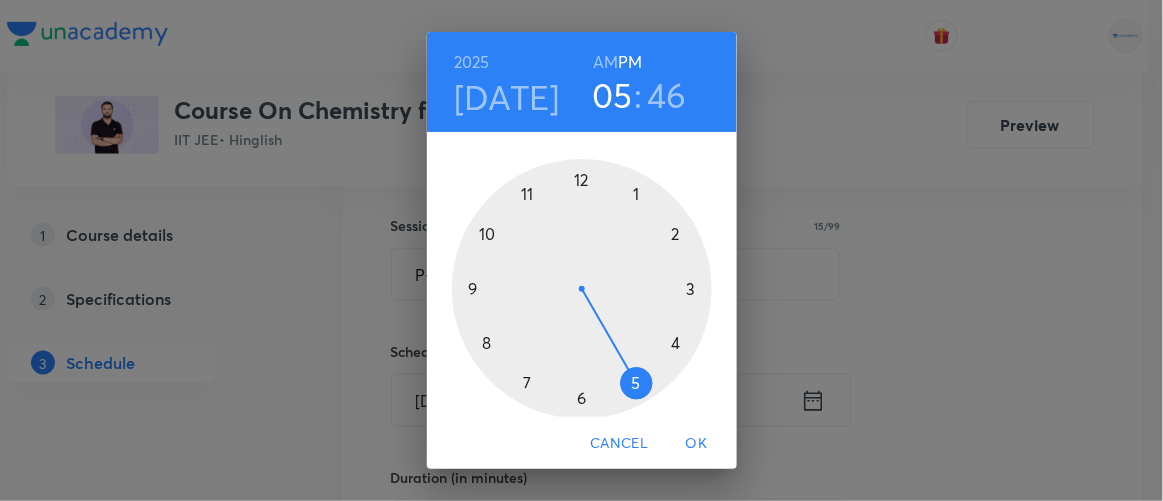 click at bounding box center (582, 289) 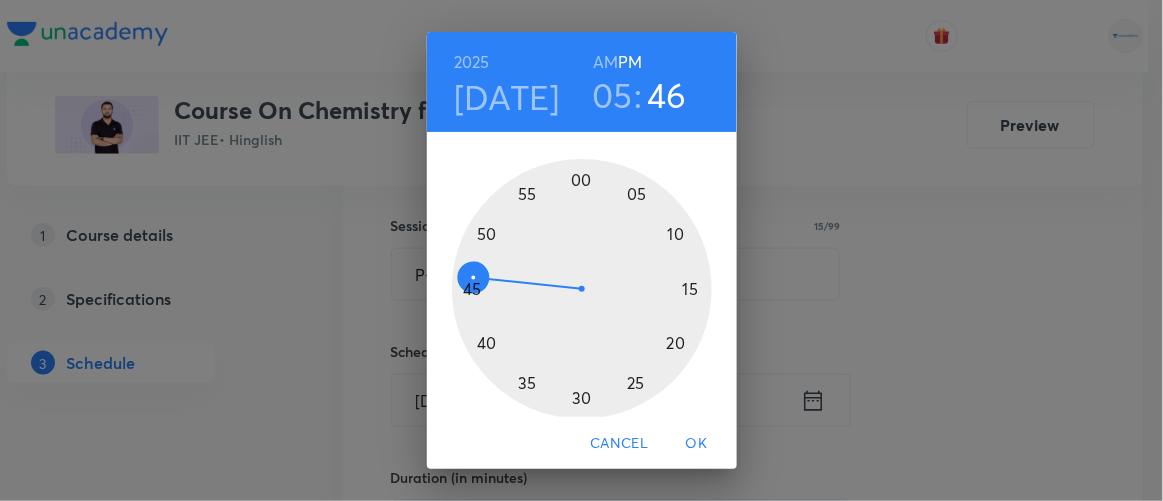 click at bounding box center [582, 289] 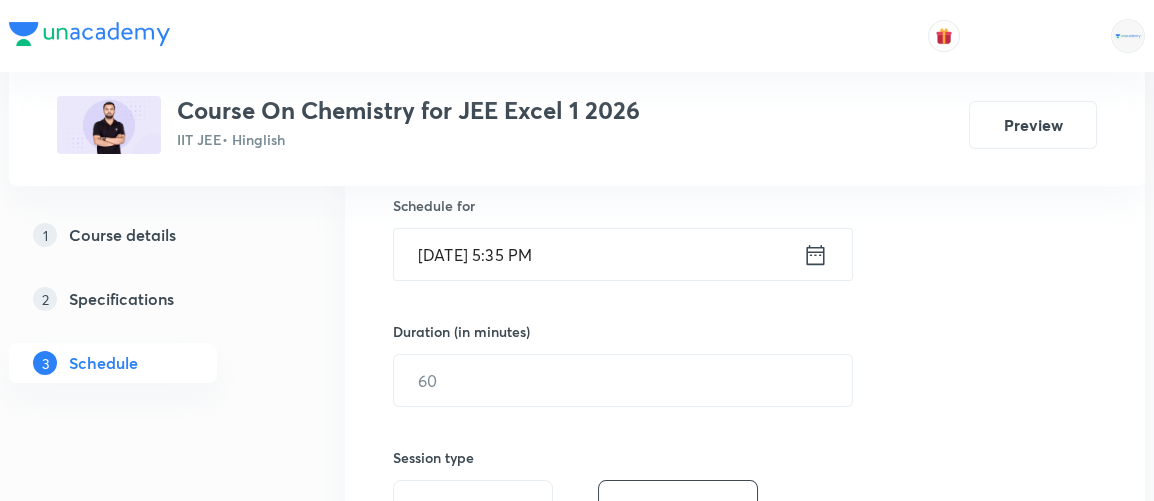 scroll, scrollTop: 503, scrollLeft: 0, axis: vertical 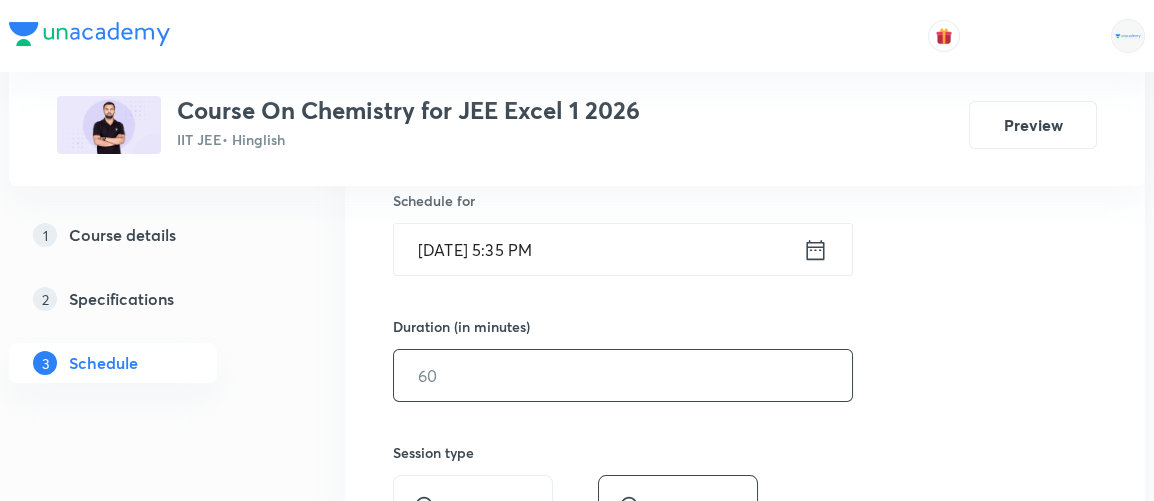 click at bounding box center [623, 375] 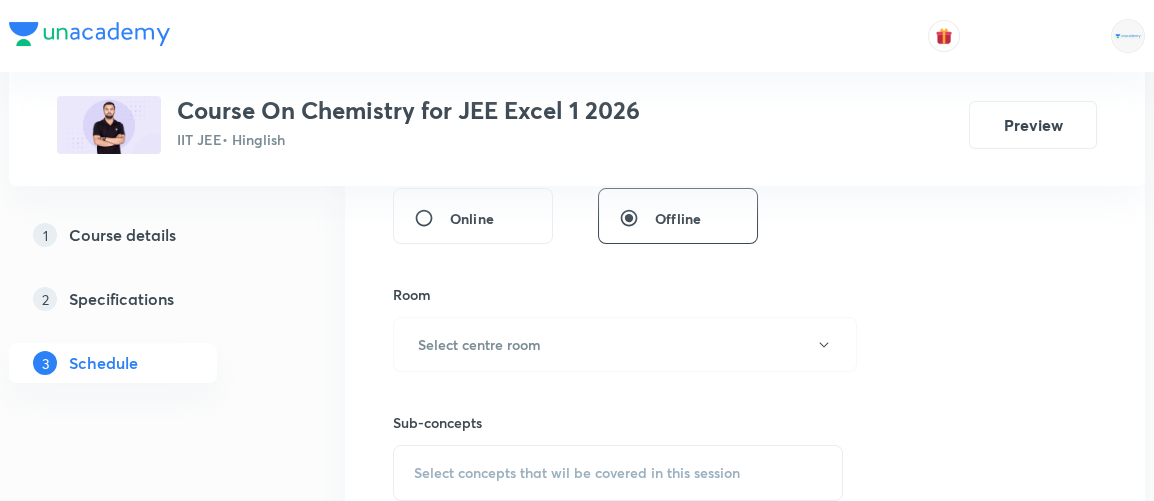 scroll, scrollTop: 792, scrollLeft: 0, axis: vertical 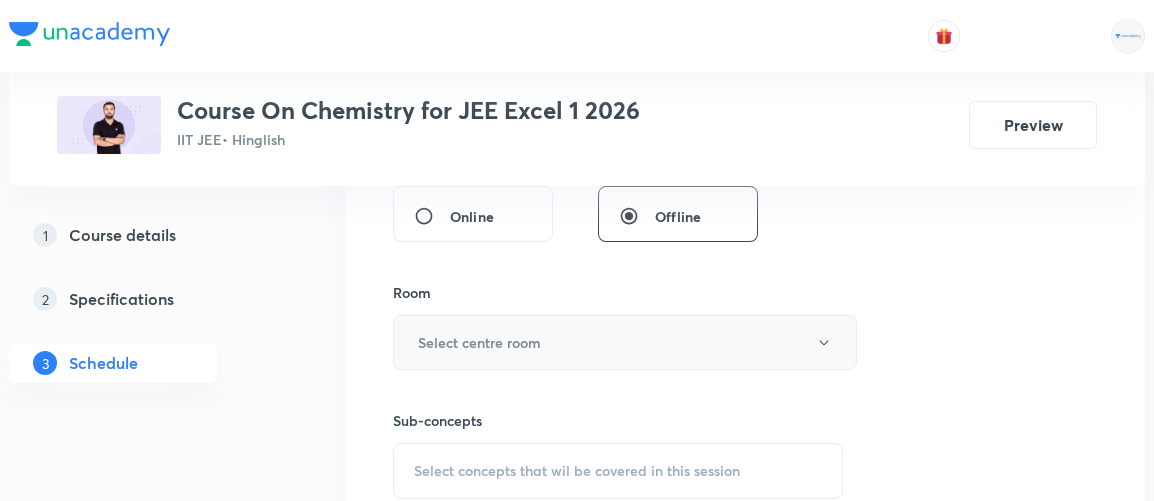 type on "85" 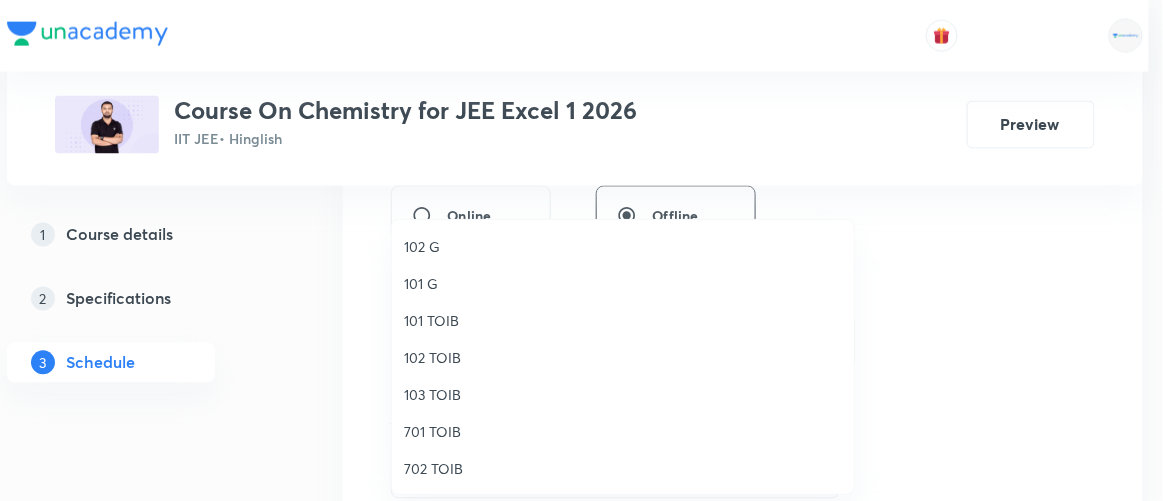 click on "103 TOIB" at bounding box center (623, 394) 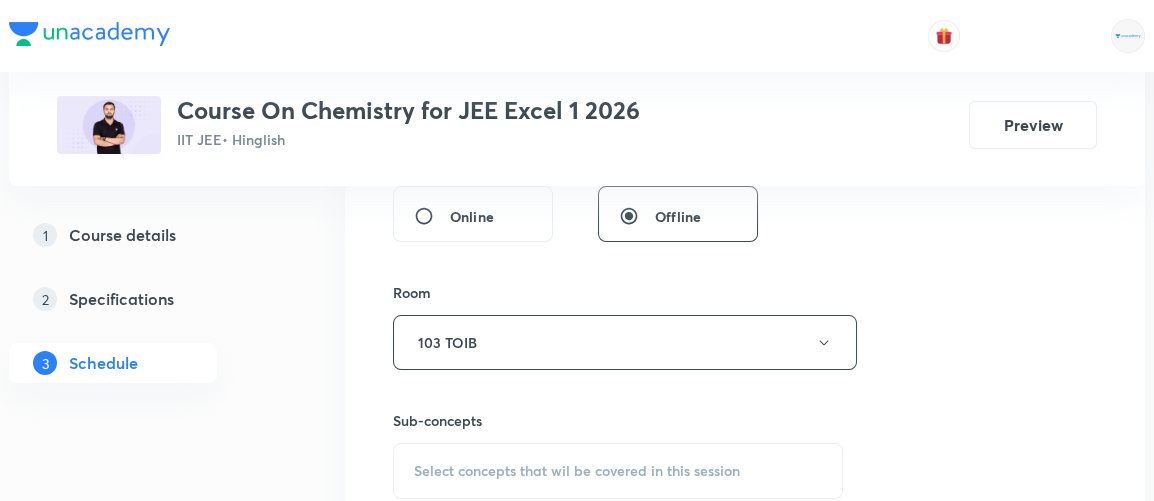 click on "Select concepts that wil be covered in this session" at bounding box center [577, 471] 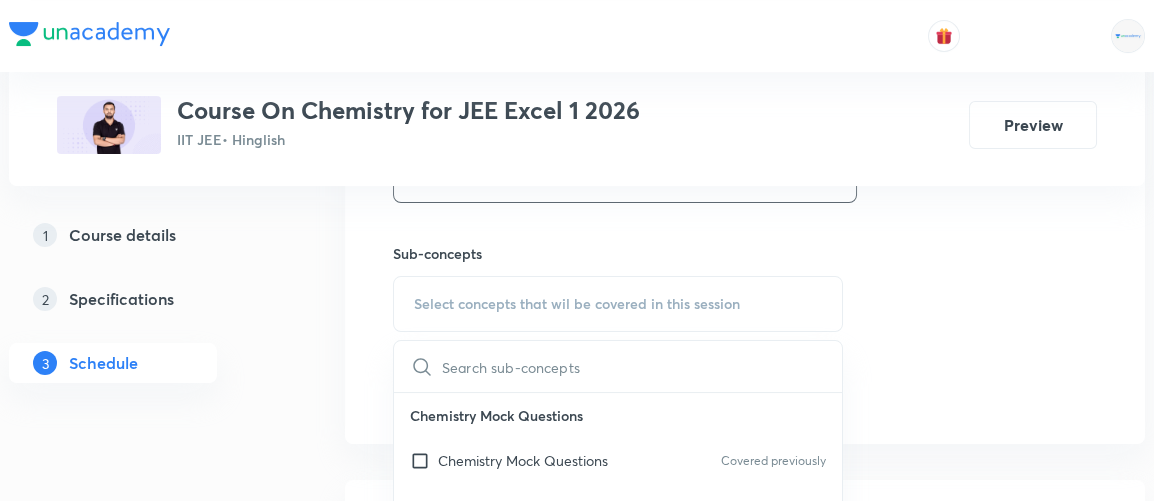 scroll, scrollTop: 1003, scrollLeft: 0, axis: vertical 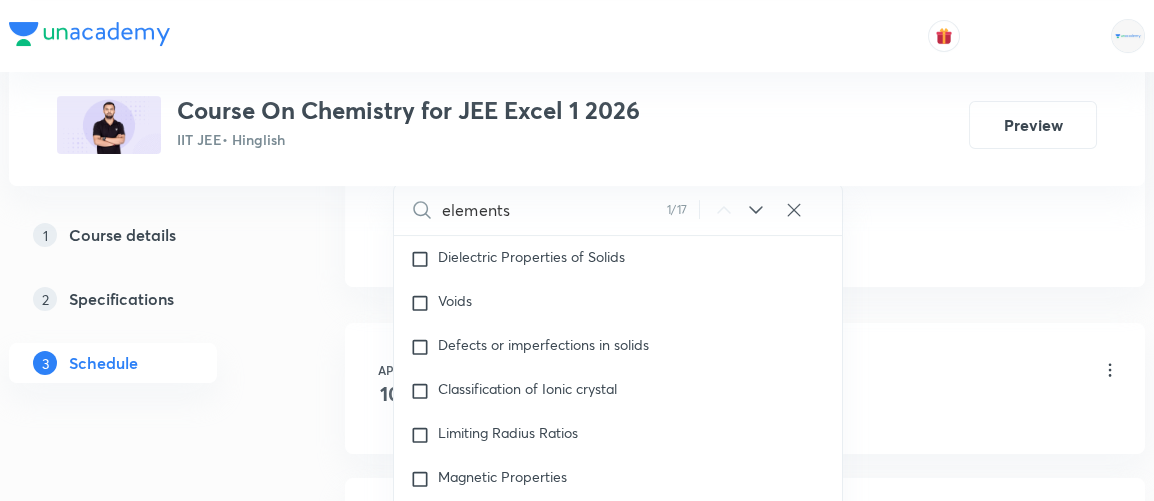 type on "elements" 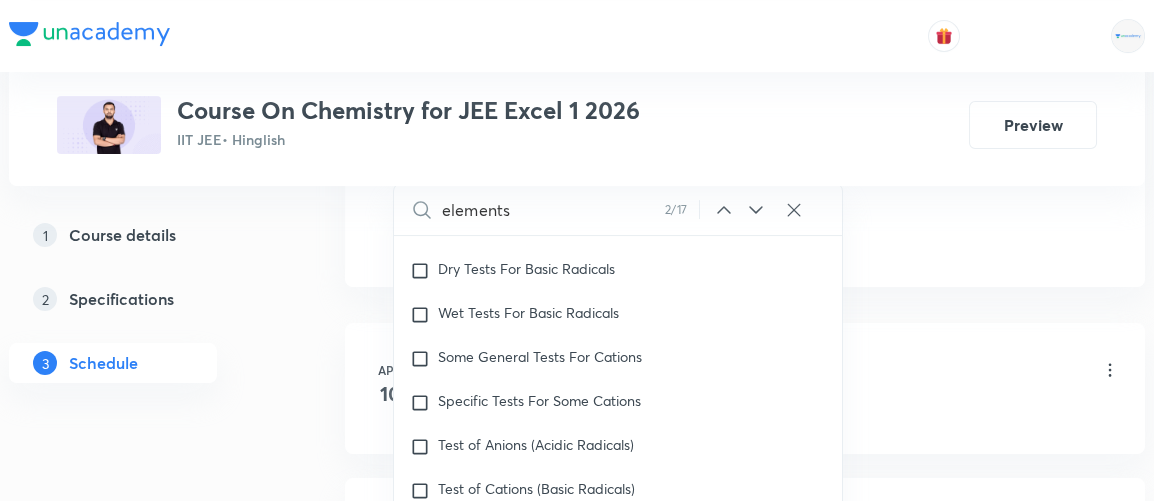scroll, scrollTop: 17190, scrollLeft: 0, axis: vertical 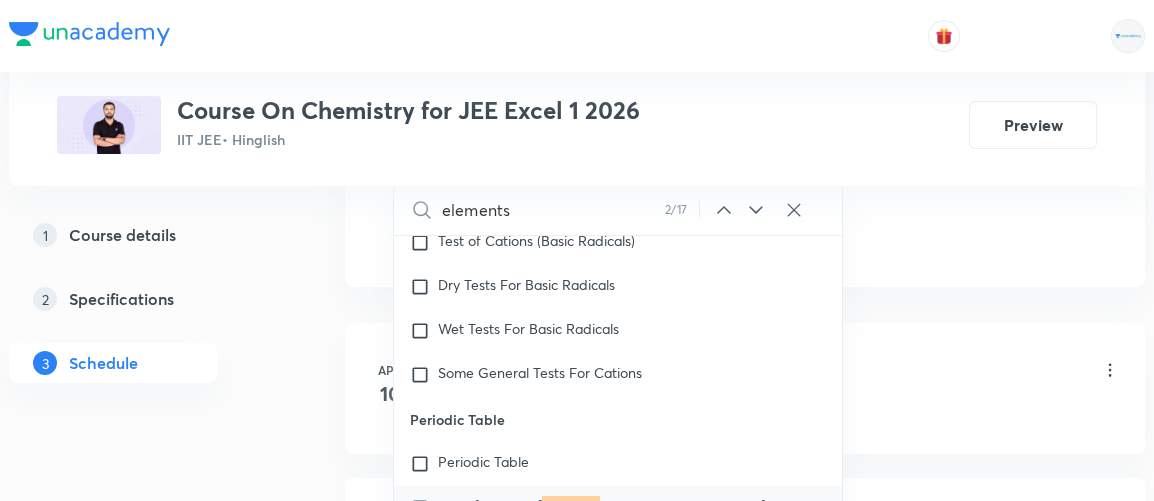 click 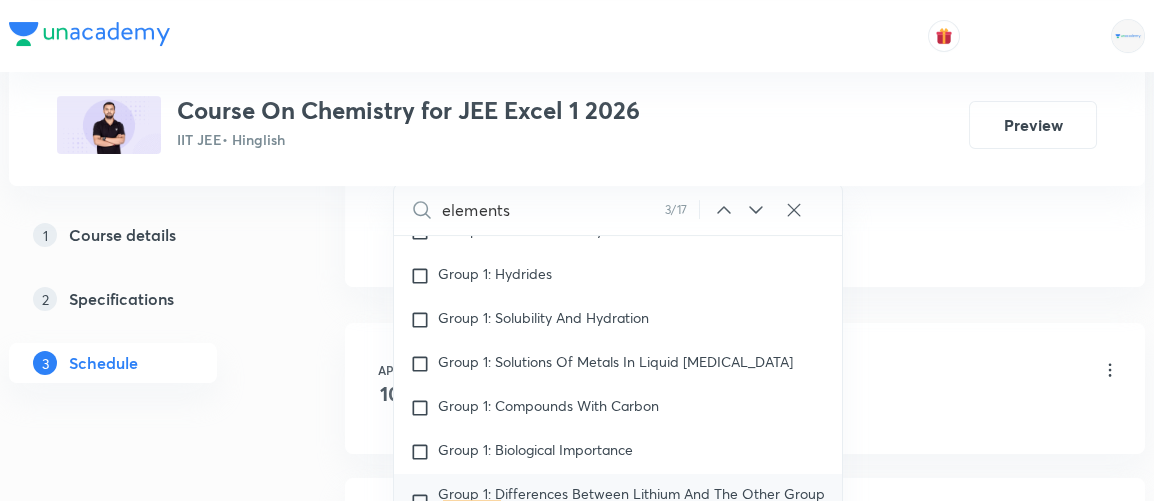 click 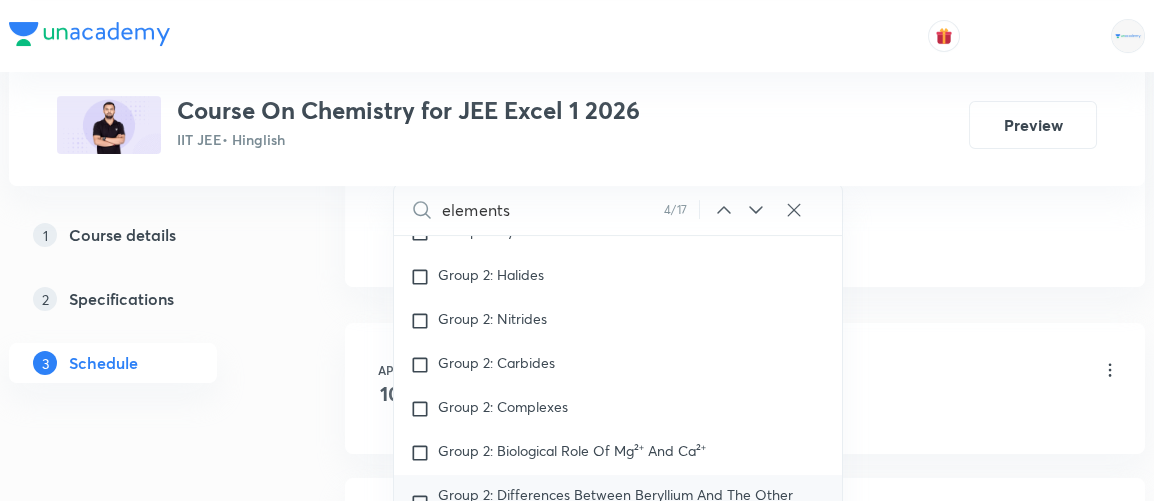 click 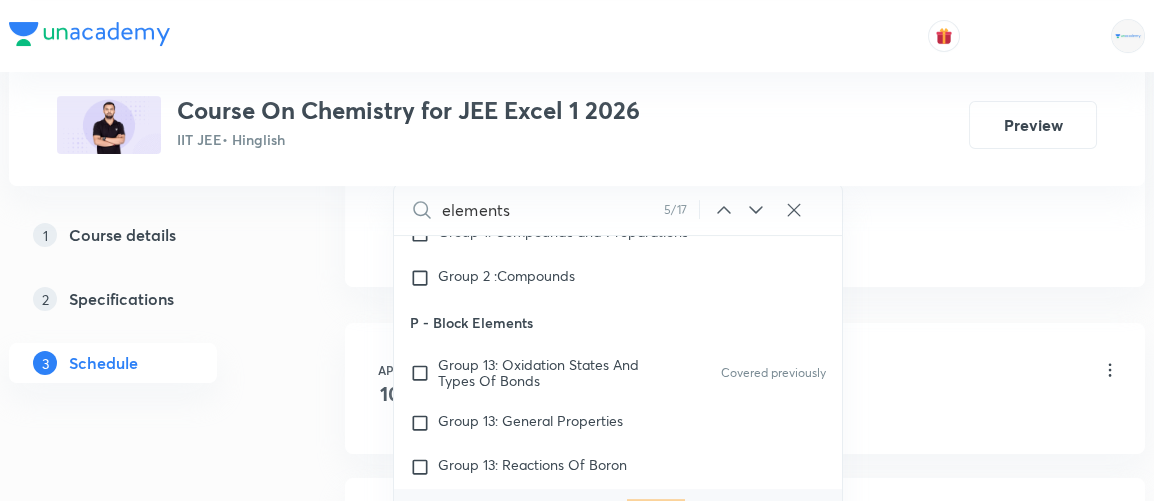 scroll, scrollTop: 21390, scrollLeft: 0, axis: vertical 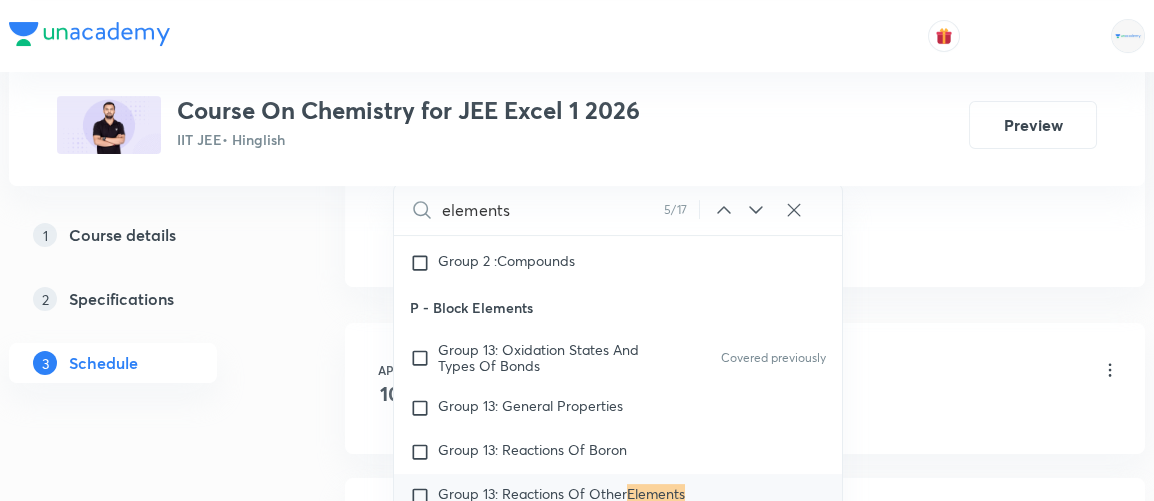 click 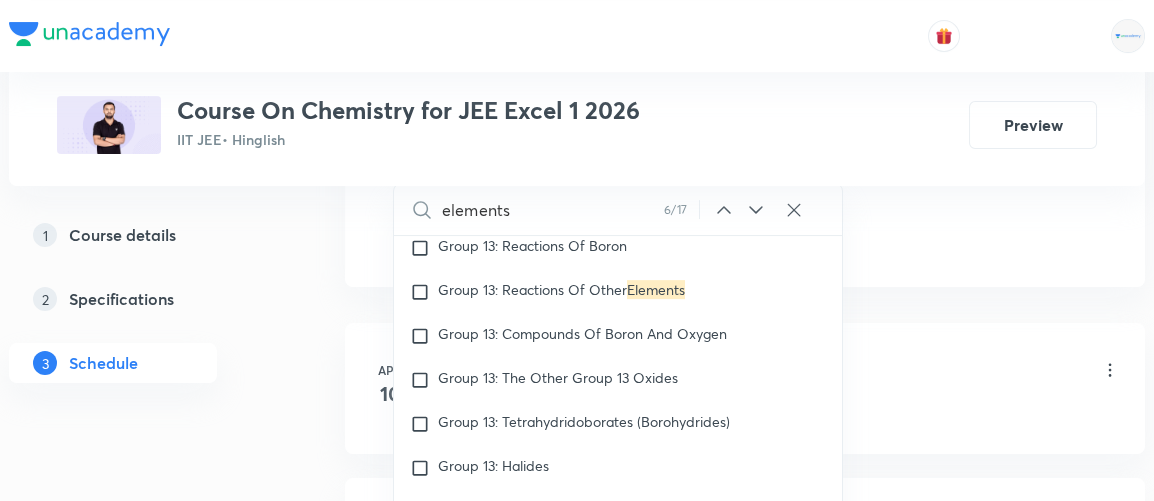 scroll, scrollTop: 21653, scrollLeft: 0, axis: vertical 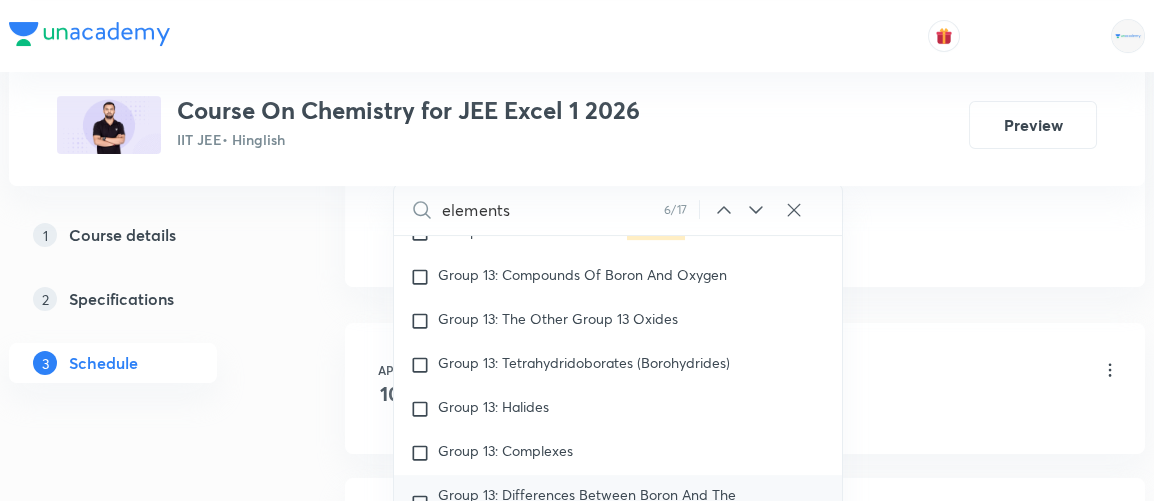 click 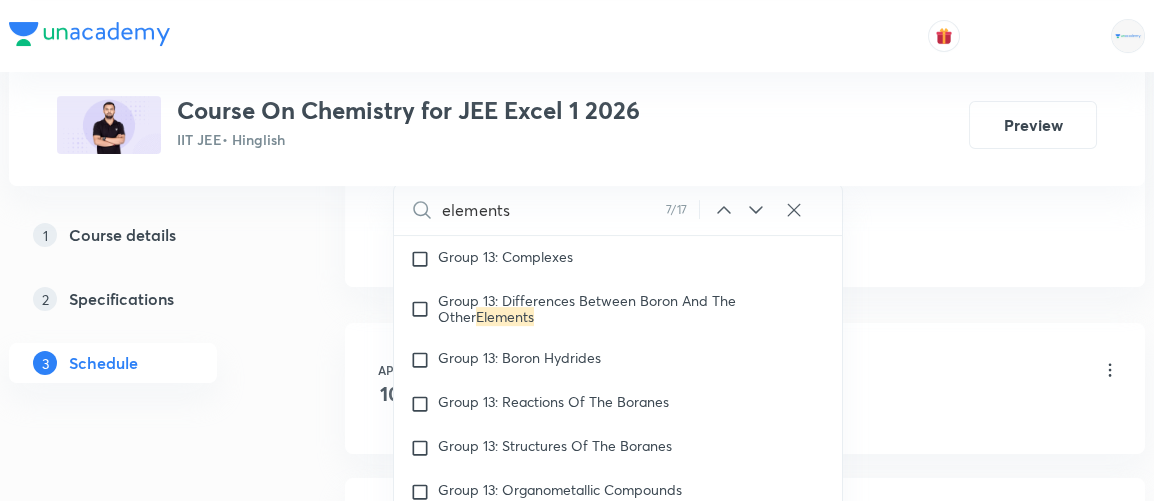 scroll, scrollTop: 21886, scrollLeft: 0, axis: vertical 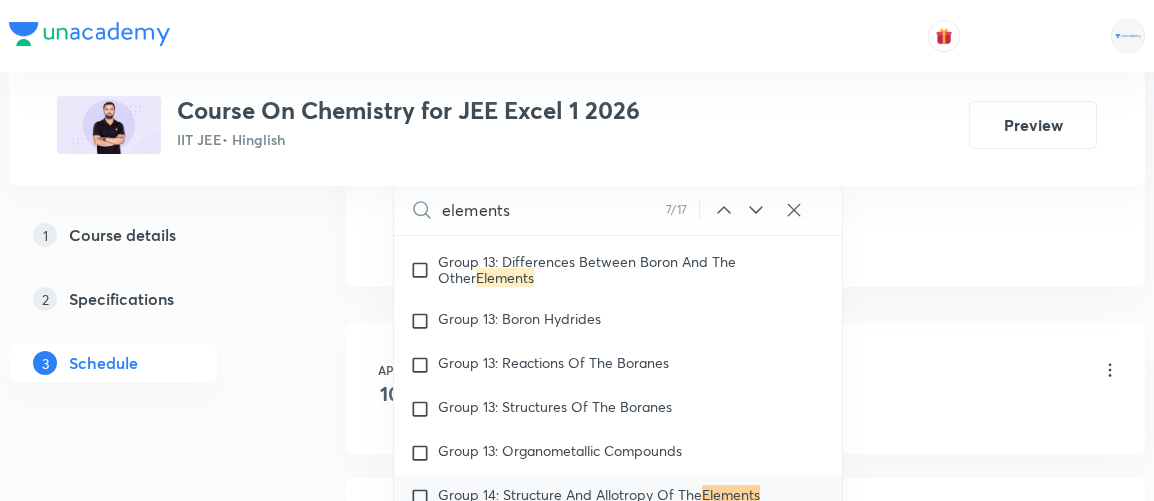 click 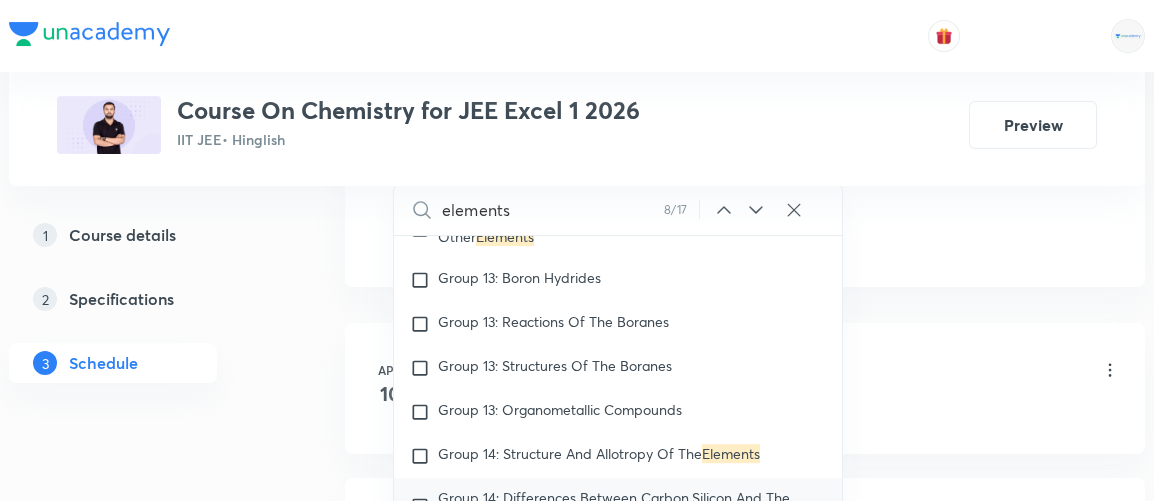 scroll, scrollTop: 21930, scrollLeft: 0, axis: vertical 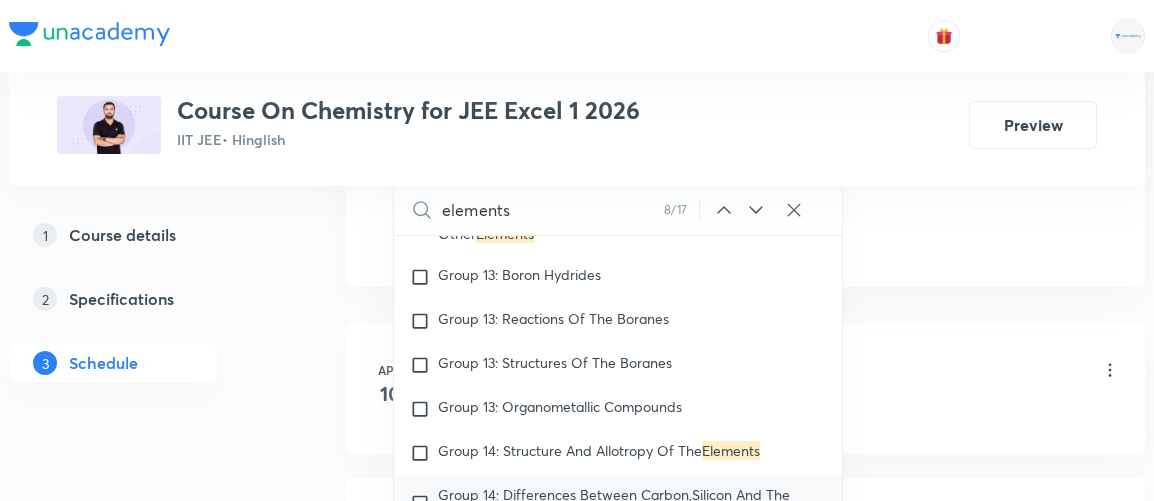 click 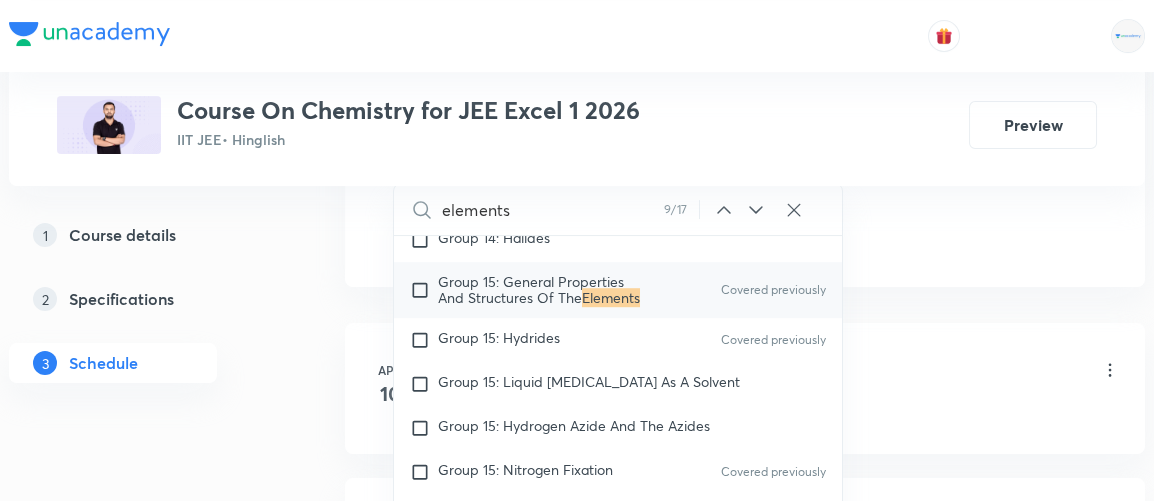 scroll, scrollTop: 23004, scrollLeft: 0, axis: vertical 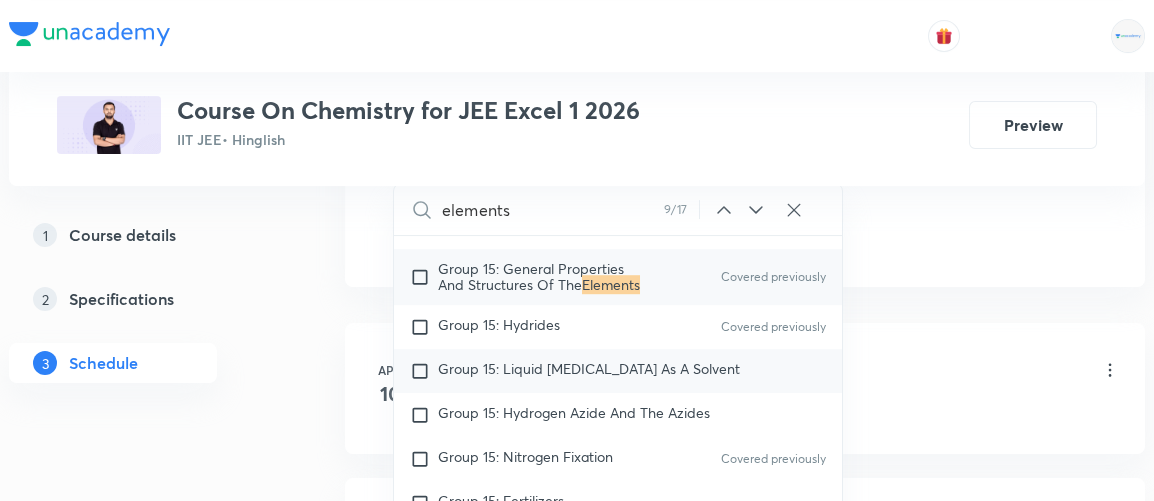 click on "Group 15: Liquid [MEDICAL_DATA] As A Solvent" at bounding box center (589, 368) 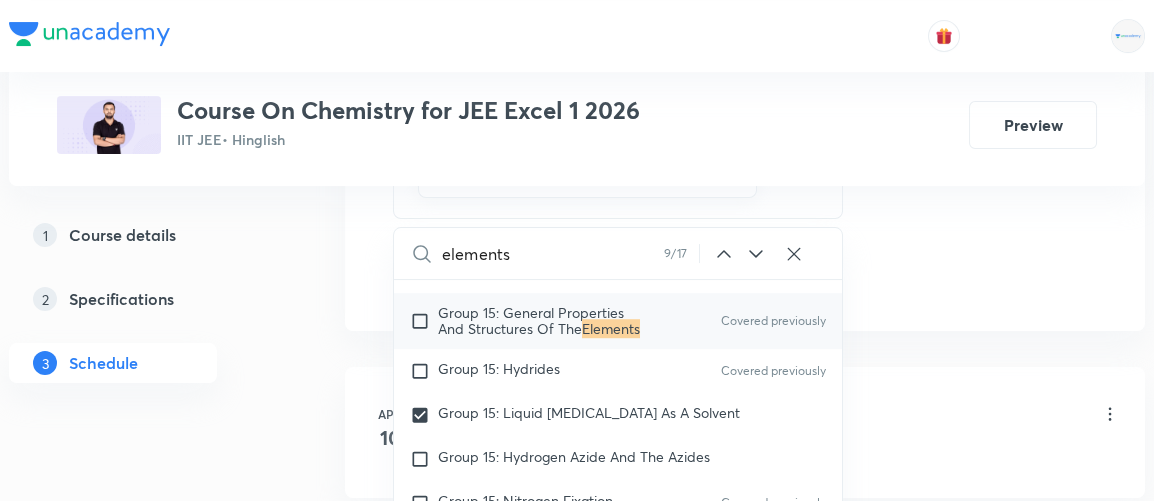 click on "1 Course details 2 Specifications 3 Schedule" at bounding box center [145, 2973] 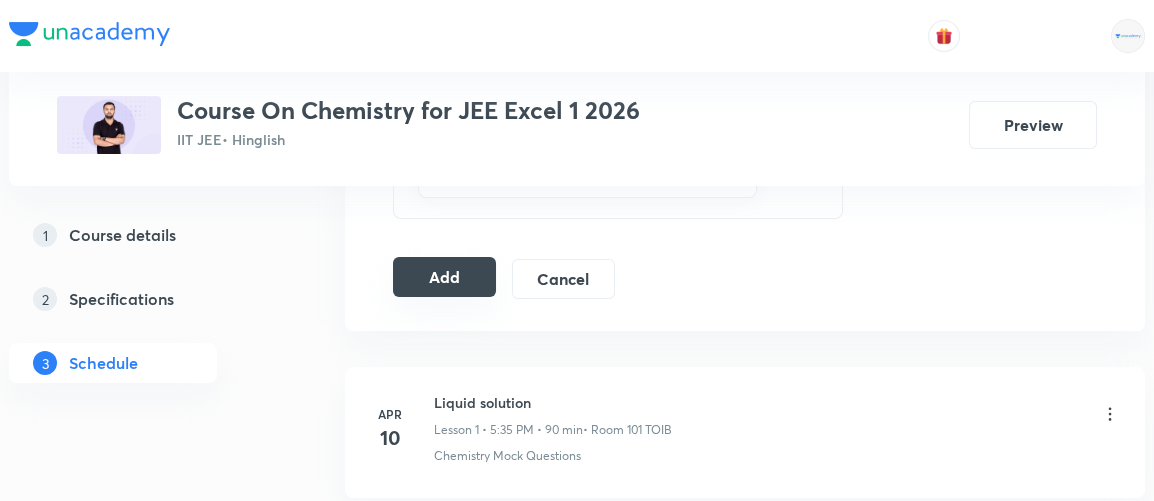 click on "Add" at bounding box center (444, 277) 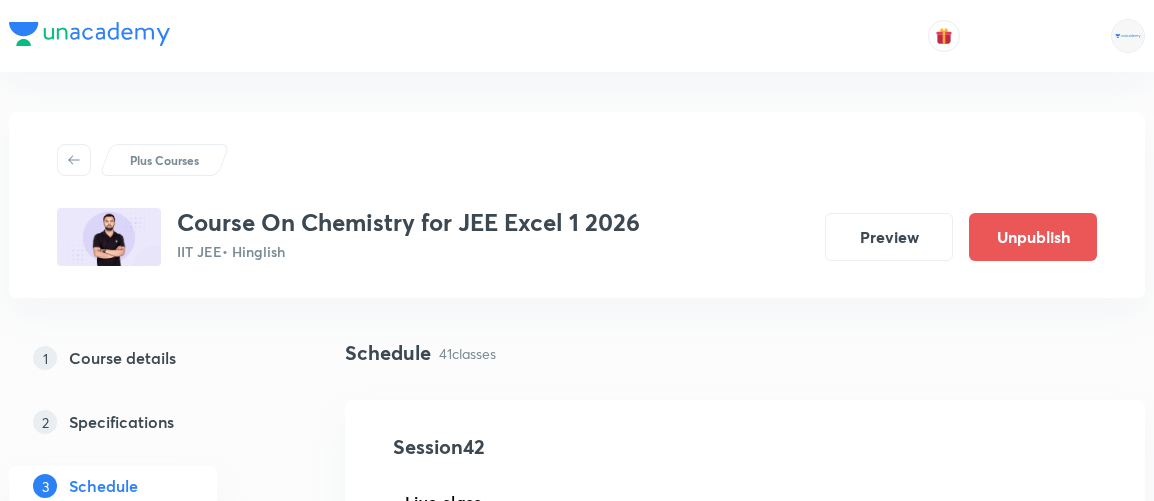 scroll, scrollTop: 1116, scrollLeft: 0, axis: vertical 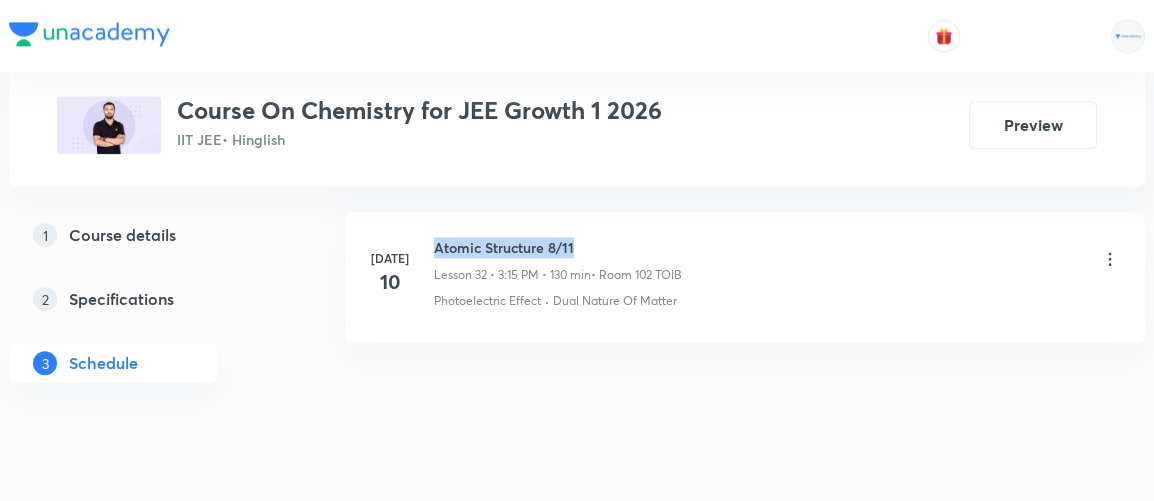 drag, startPoint x: 436, startPoint y: 216, endPoint x: 614, endPoint y: 214, distance: 178.01123 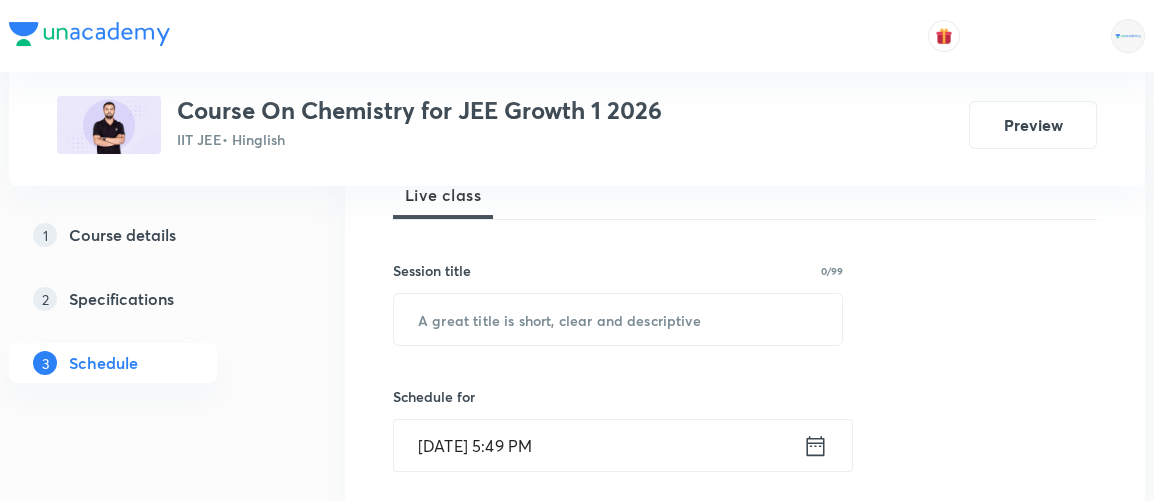scroll, scrollTop: 319, scrollLeft: 0, axis: vertical 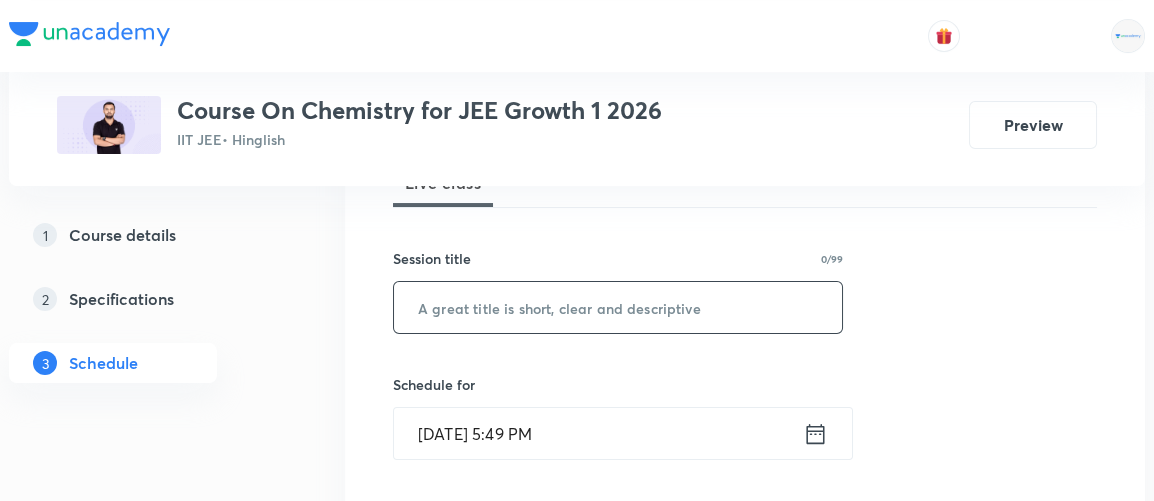 click at bounding box center (618, 307) 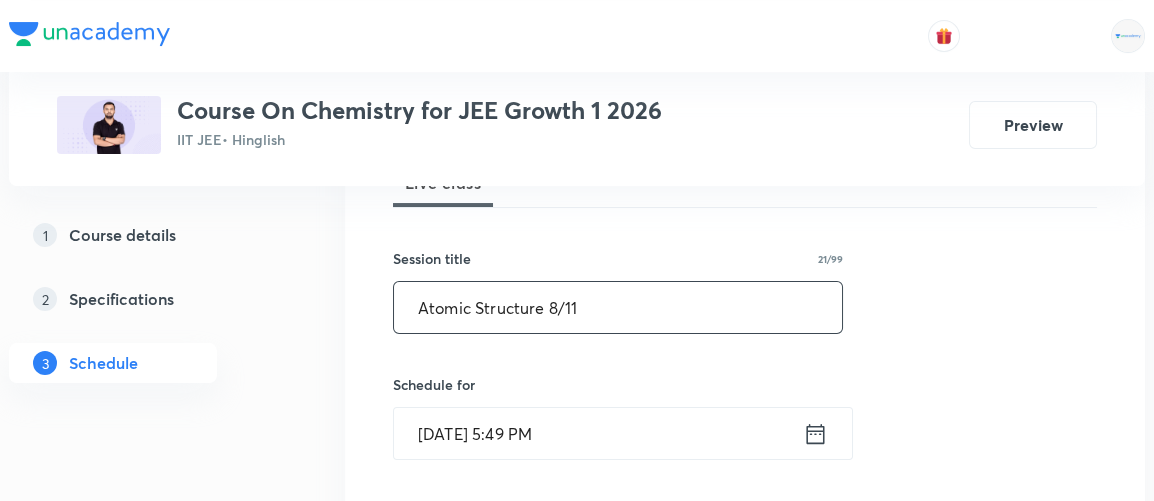 click on "Atomic Structure 8/11" at bounding box center [618, 307] 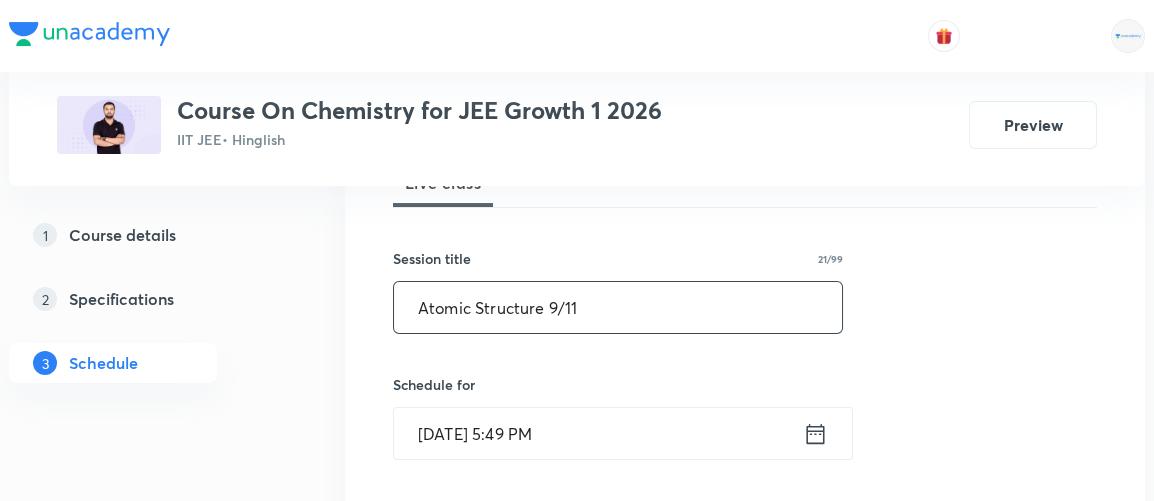 scroll, scrollTop: 407, scrollLeft: 0, axis: vertical 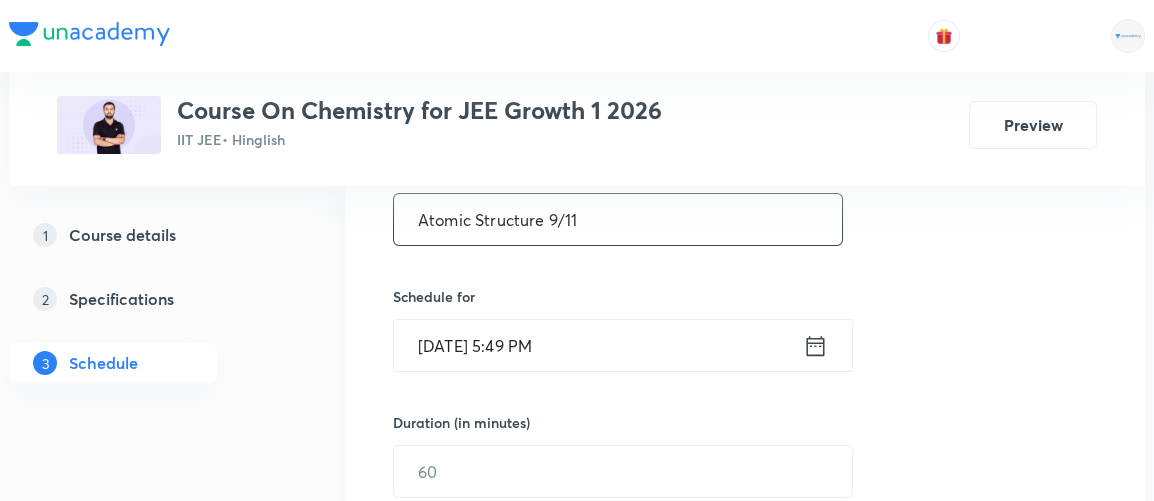 type on "Atomic Structure 9/11" 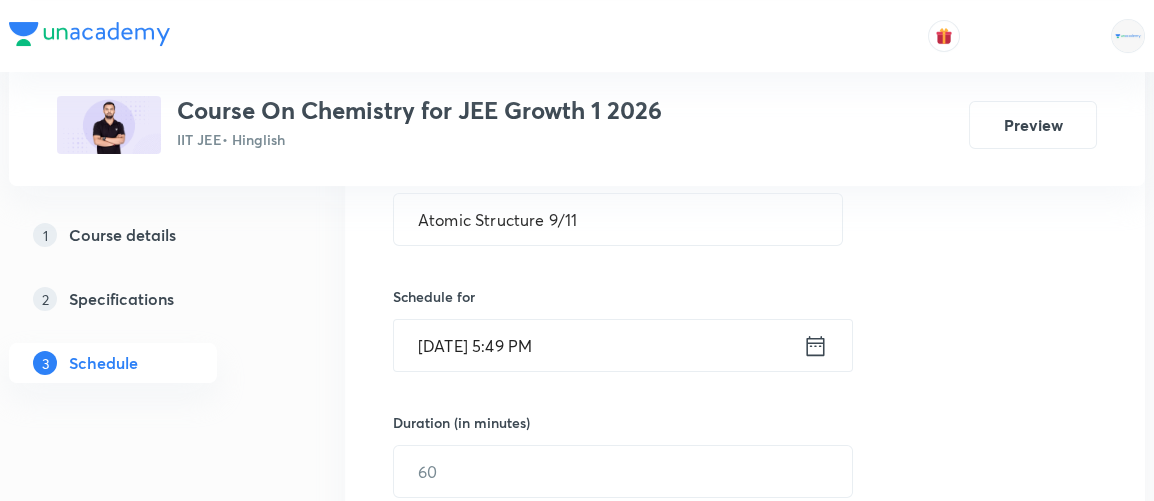 click 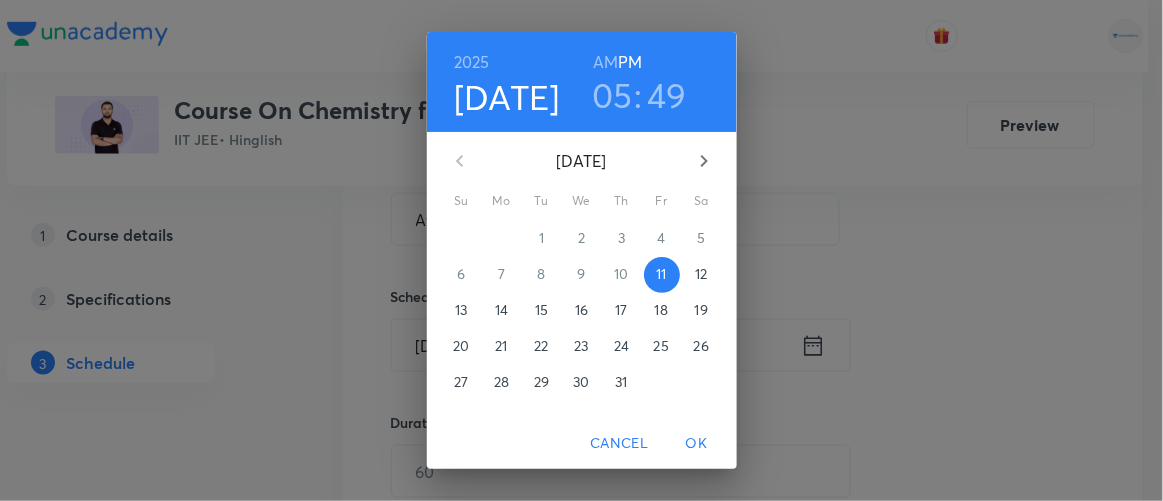 click on "12" at bounding box center (702, 275) 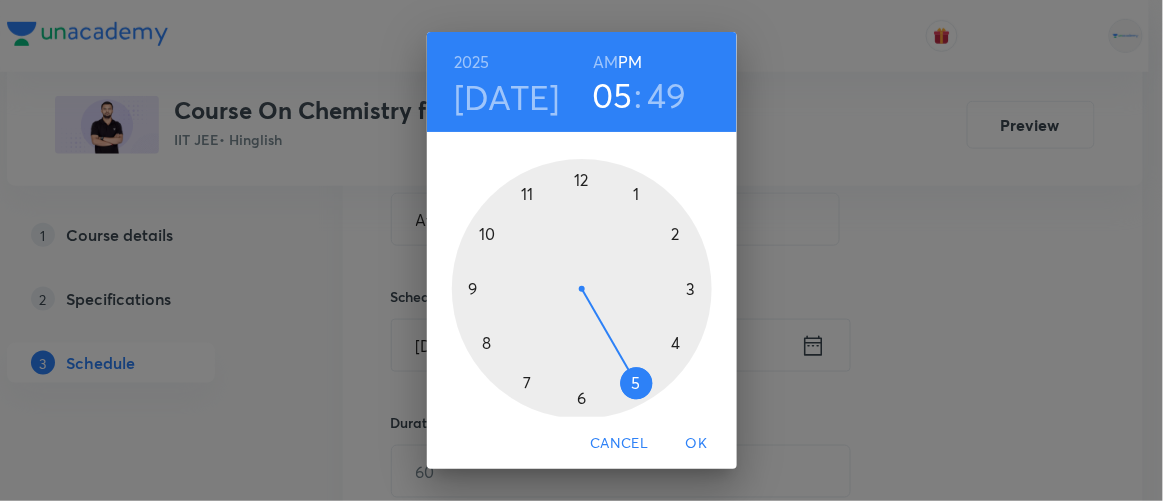 click on "AM" at bounding box center [605, 62] 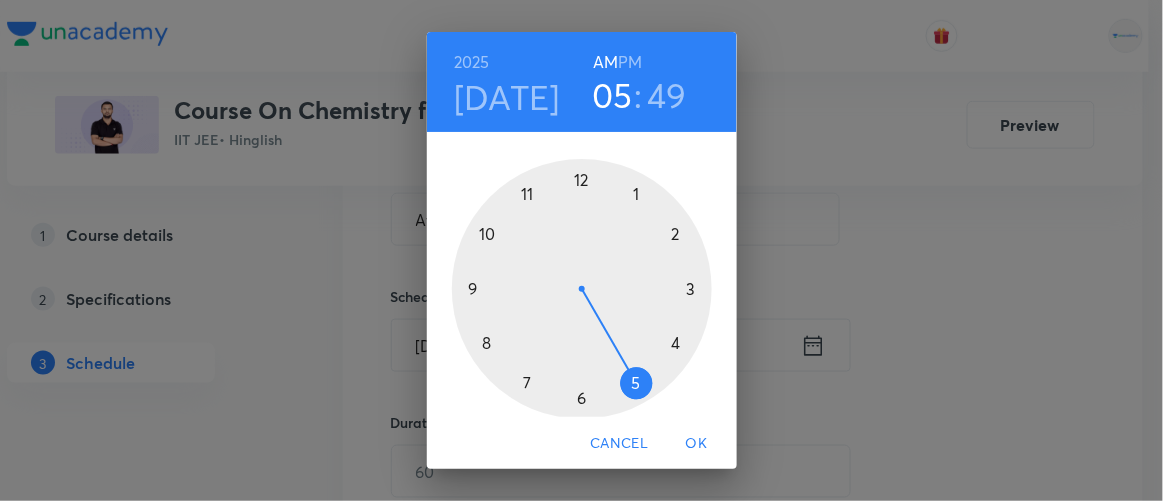 click on "PM" at bounding box center (630, 62) 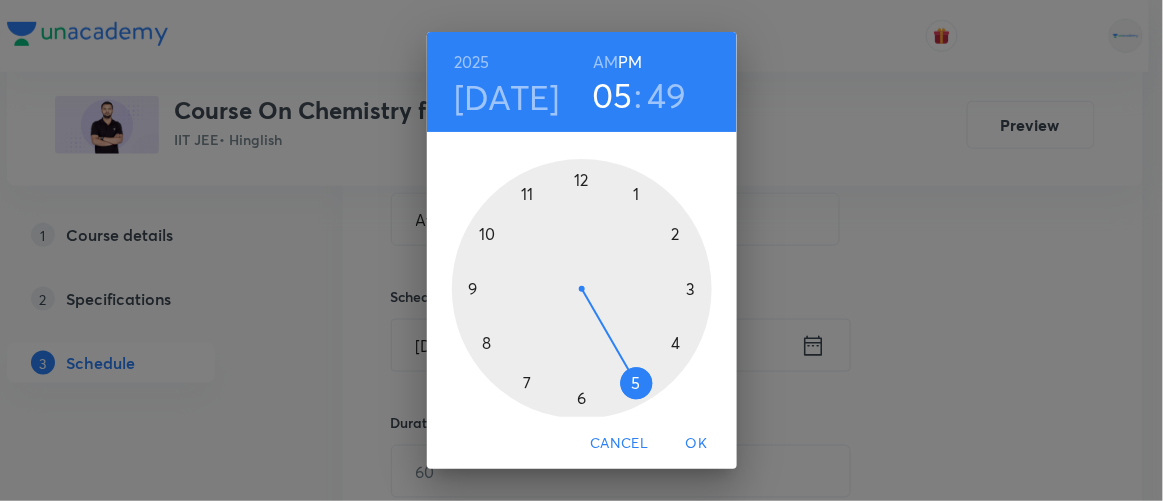click at bounding box center (582, 289) 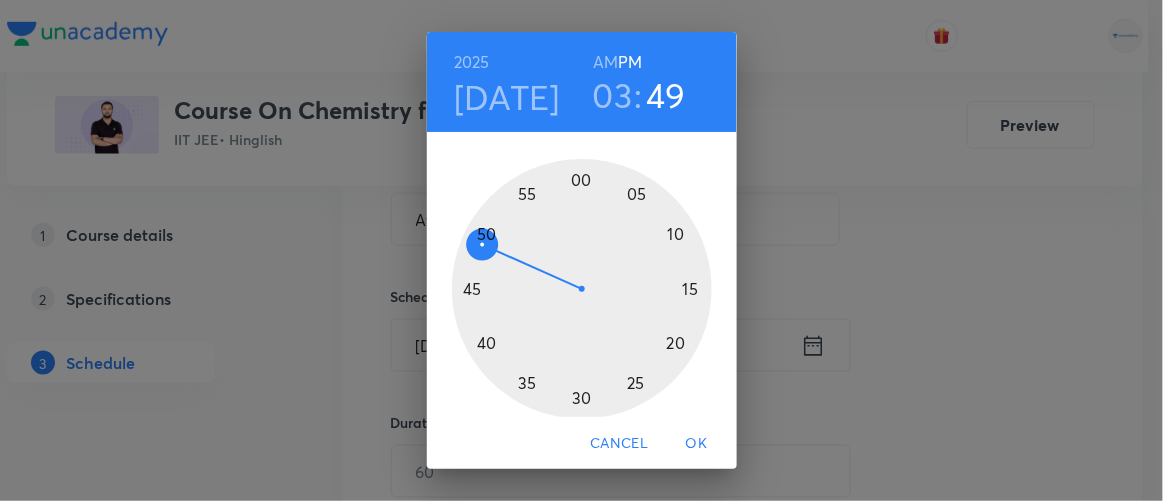 click at bounding box center (582, 289) 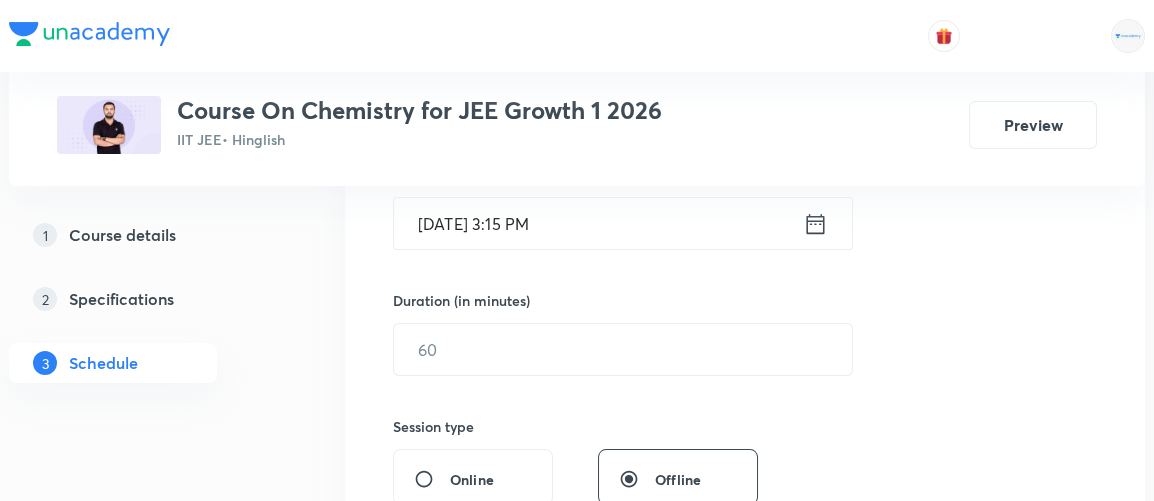 scroll, scrollTop: 530, scrollLeft: 0, axis: vertical 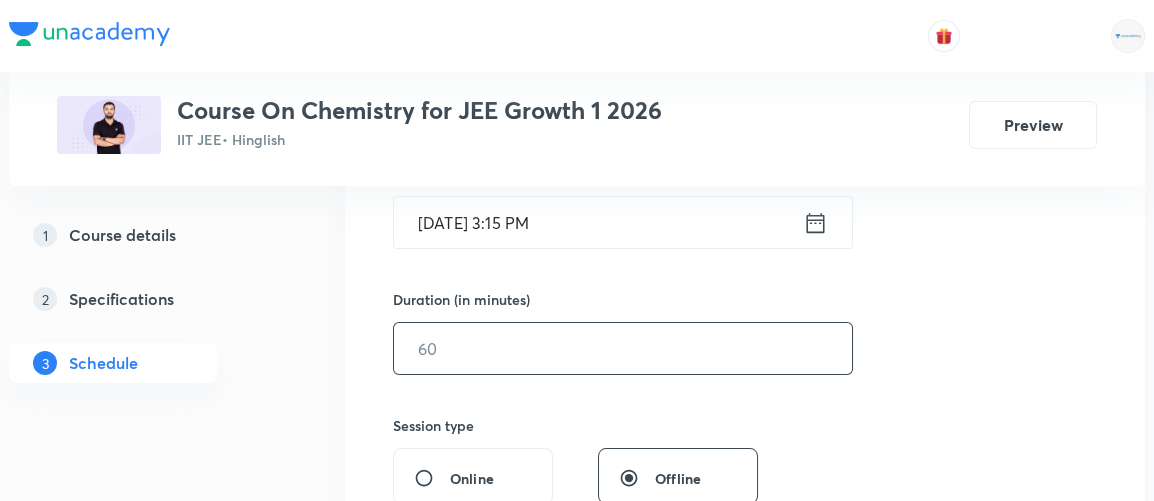 click at bounding box center (623, 348) 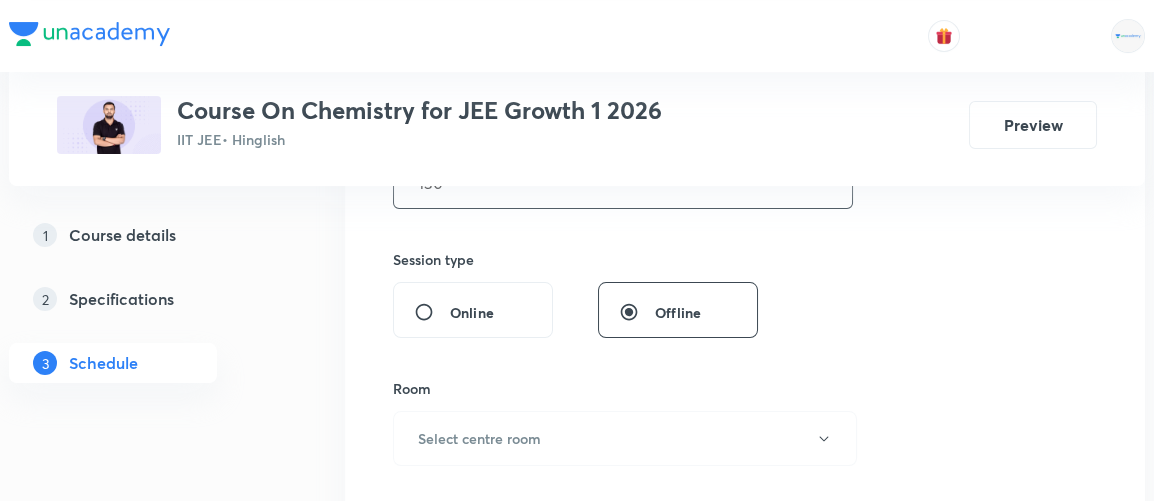 scroll, scrollTop: 738, scrollLeft: 0, axis: vertical 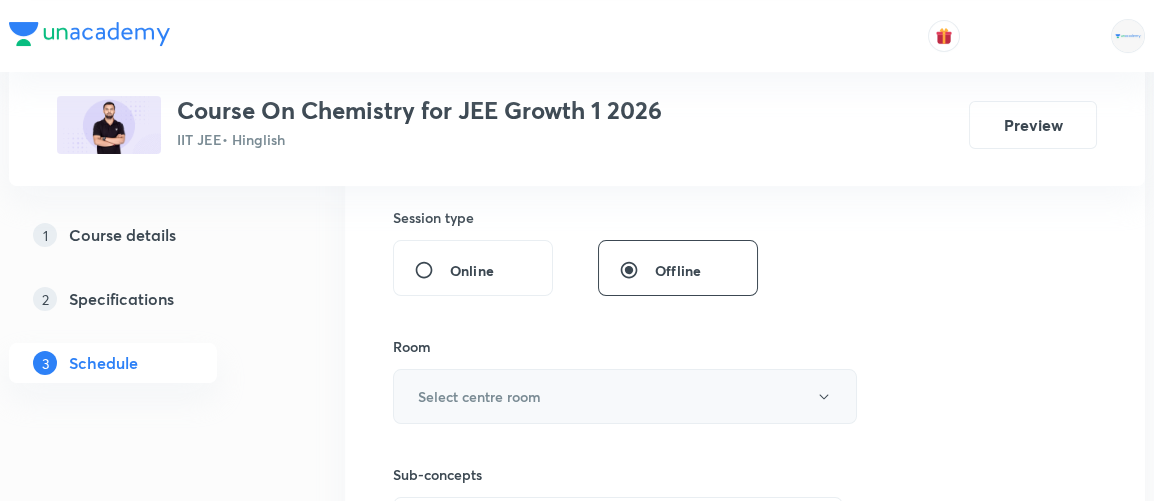 type on "130" 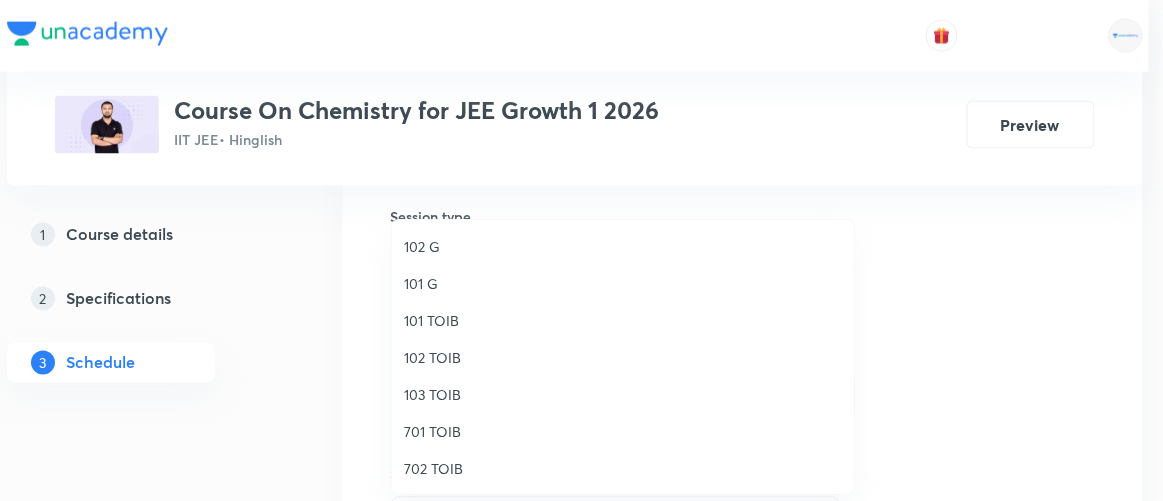 click on "102 TOIB" at bounding box center (623, 357) 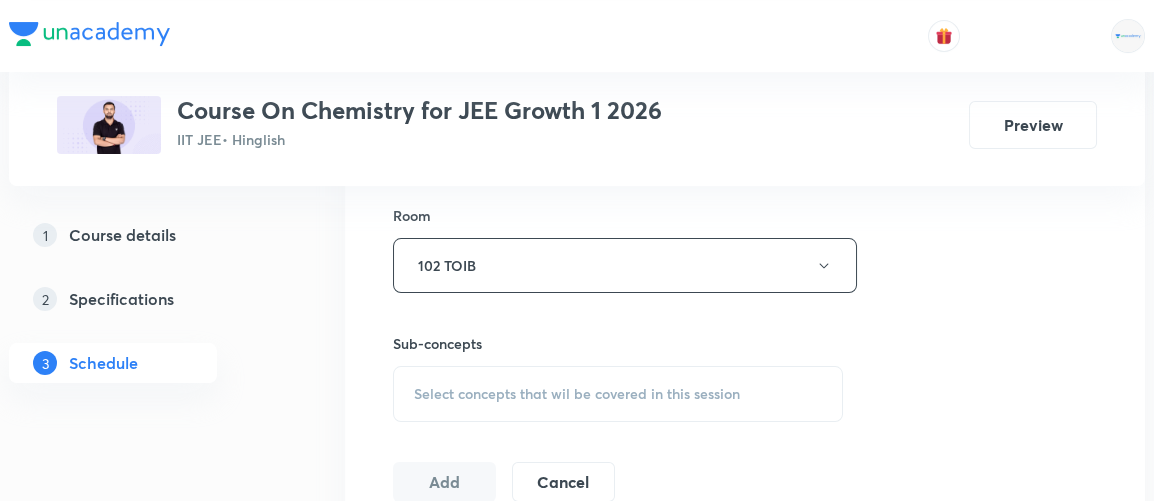 scroll, scrollTop: 870, scrollLeft: 0, axis: vertical 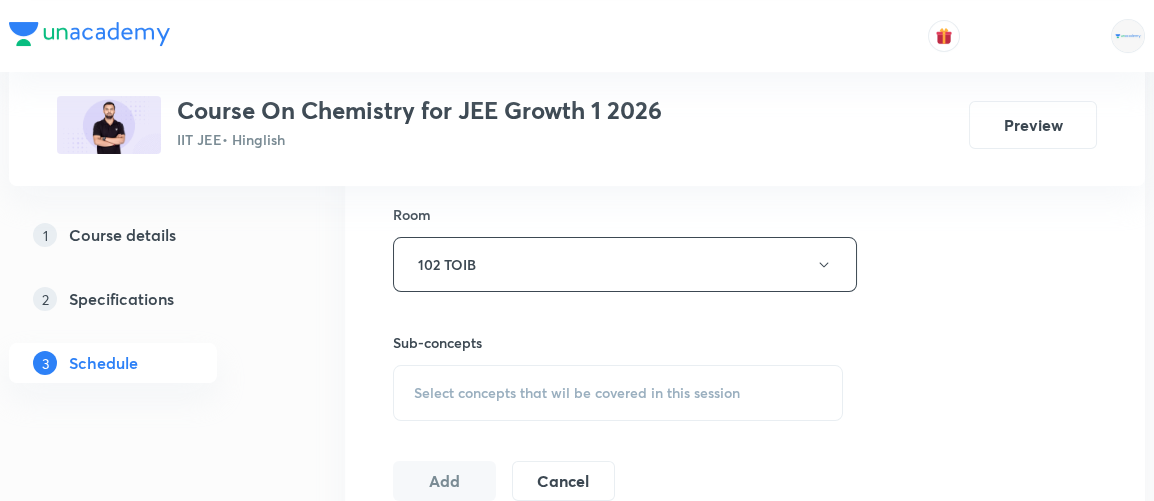 click on "Select concepts that wil be covered in this session" at bounding box center [577, 393] 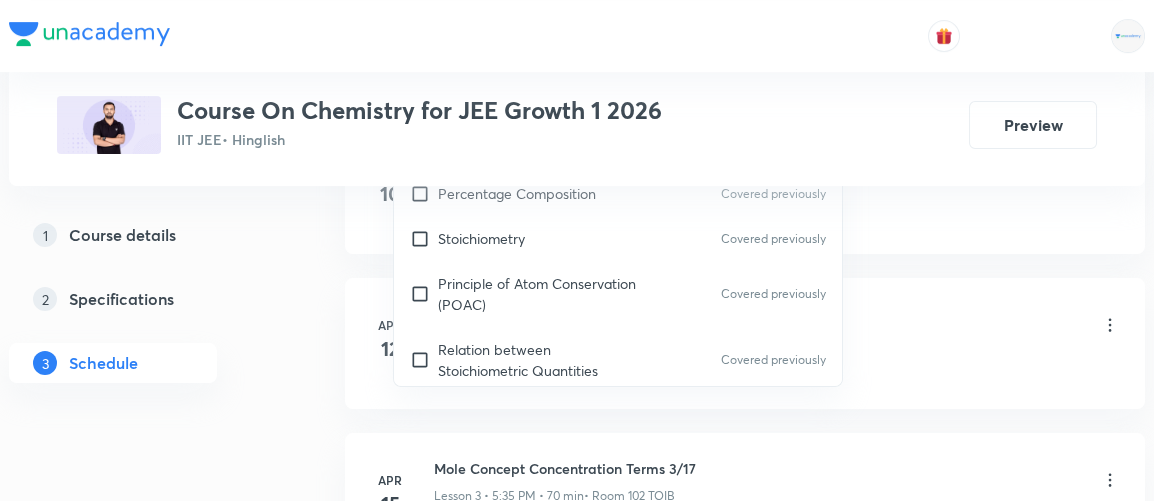 scroll, scrollTop: 1316, scrollLeft: 0, axis: vertical 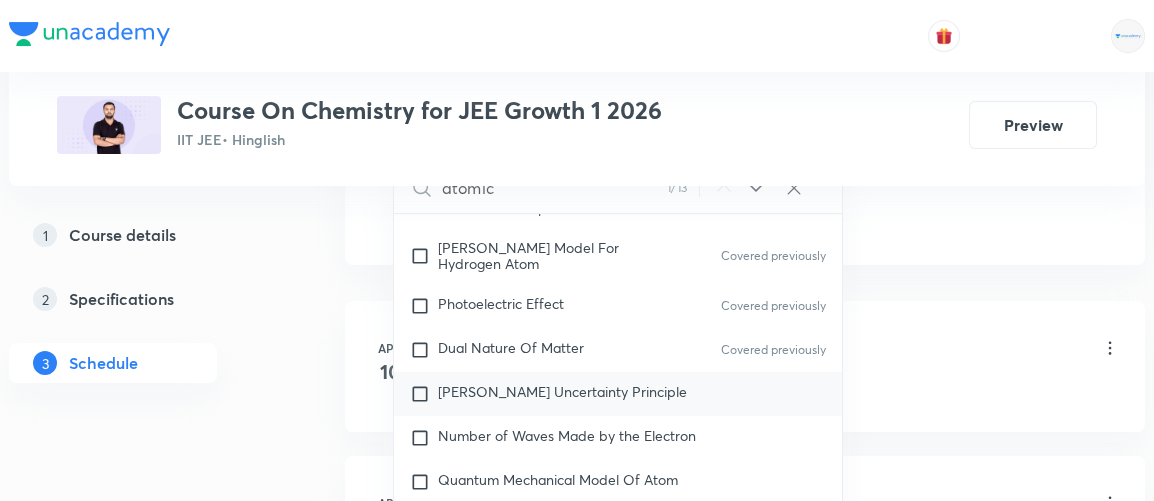 type on "atomic" 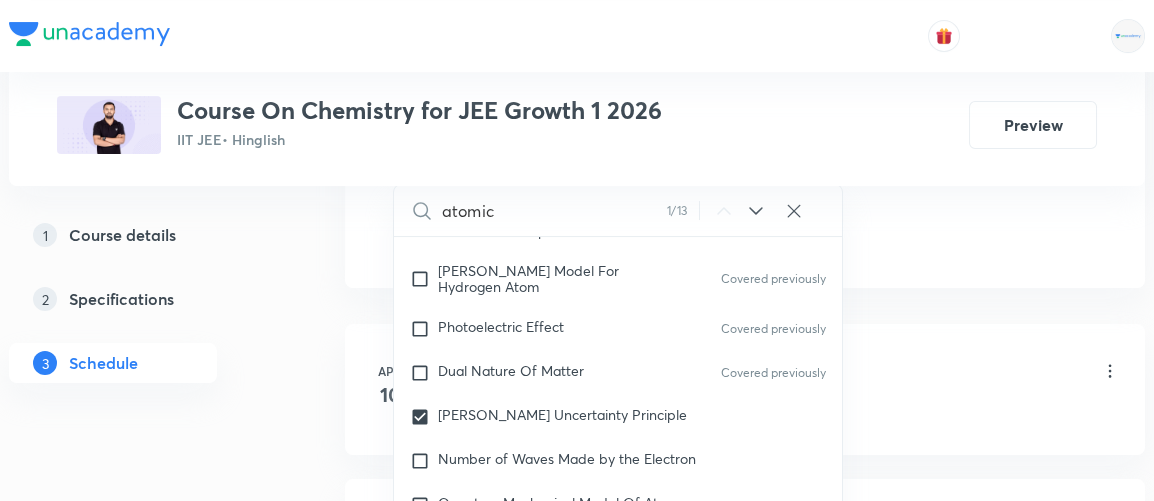 click on "Plus Courses Course On Chemistry for JEE Growth 1 2026 IIT JEE  • Hinglish Preview 1 Course details 2 Specifications 3 Schedule Schedule 32  classes Session  33 Live class Session title 21/99 Atomic Structure 9/11 ​ Schedule for [DATE] 3:15 PM ​ Duration (in minutes) 130 ​   Session type Online Offline Room 102 TOIB Sub-concepts [PERSON_NAME] Uncertainty Principle CLEAR atomic 1 / 13 ​ General Topics & Mole Concept Basic Concepts Covered previously Basic Introduction Covered previously Percentage Composition Covered previously Stoichiometry Covered previously Principle of Atom Conservation (POAC) Covered previously Relation between Stoichiometric Quantities Covered previously Application of Mole Concept: Gravimetric Analysis Covered previously Different Laws Covered previously Formula and Composition Covered previously Concentration Terms Covered previously Some basic concepts of Chemistry Covered previously Atomic Structure Discovery Of Electron Covered previously Covered previously Atomic" at bounding box center [577, 2194] 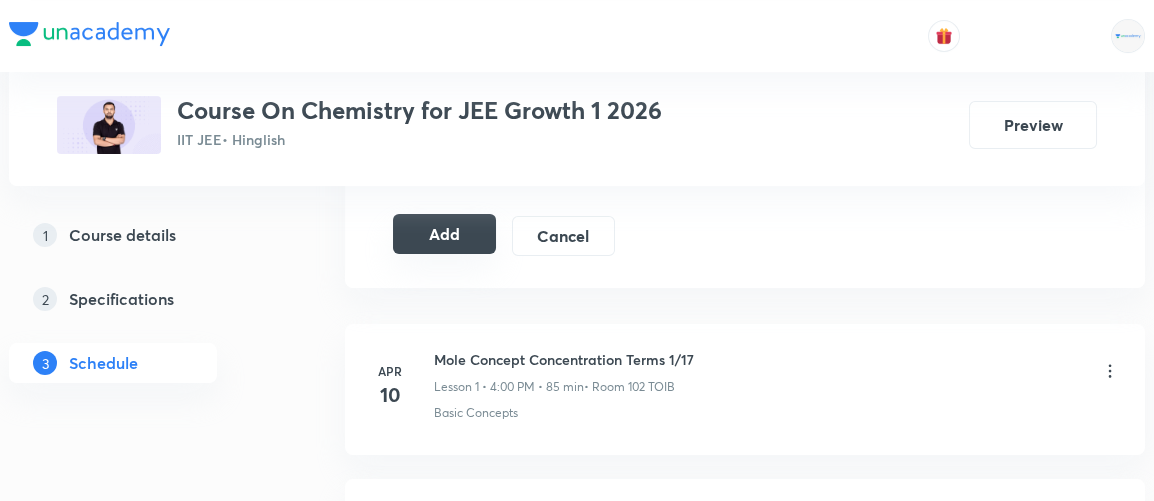 click on "Add" at bounding box center (444, 234) 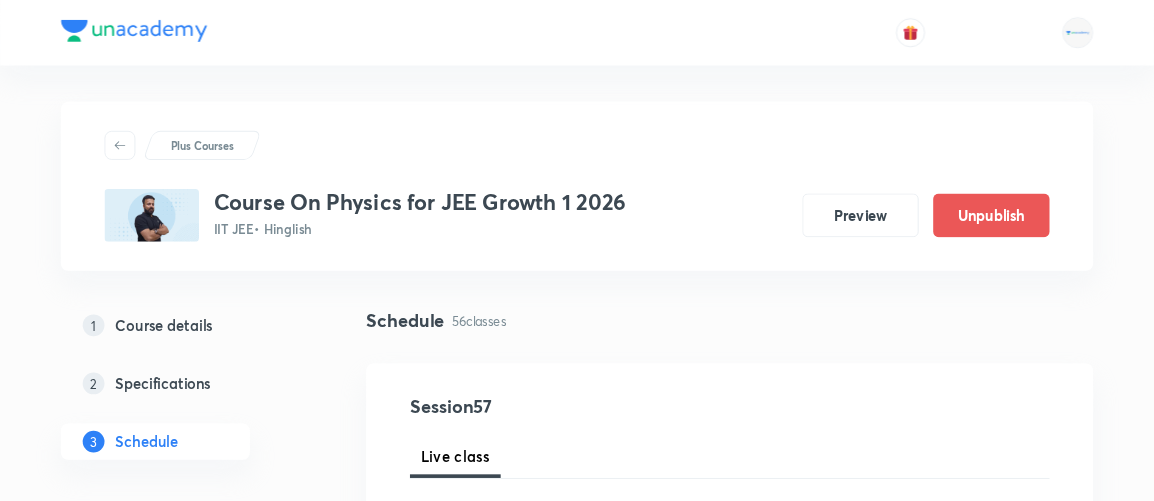 scroll, scrollTop: 0, scrollLeft: 0, axis: both 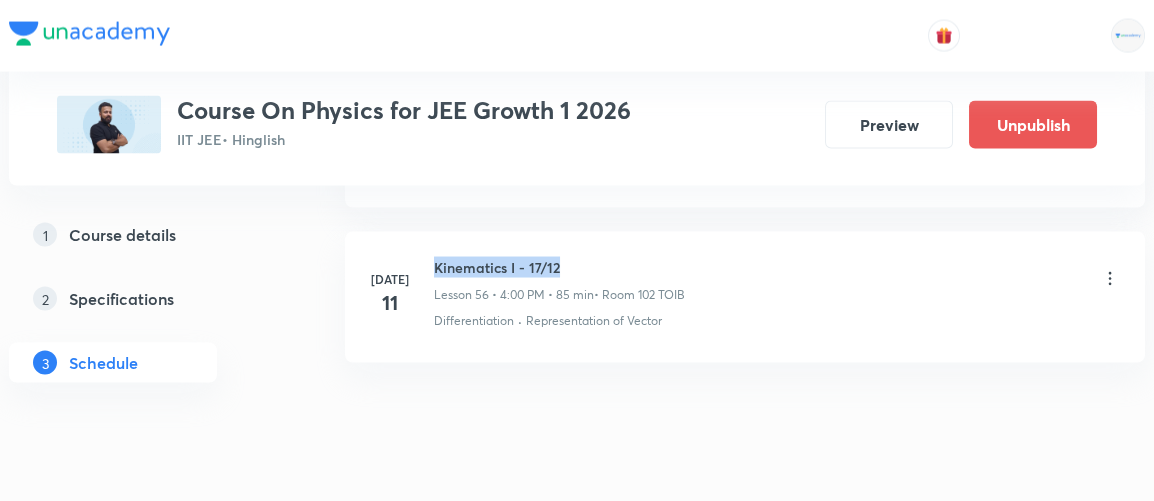 drag, startPoint x: 435, startPoint y: 215, endPoint x: 592, endPoint y: 207, distance: 157.20369 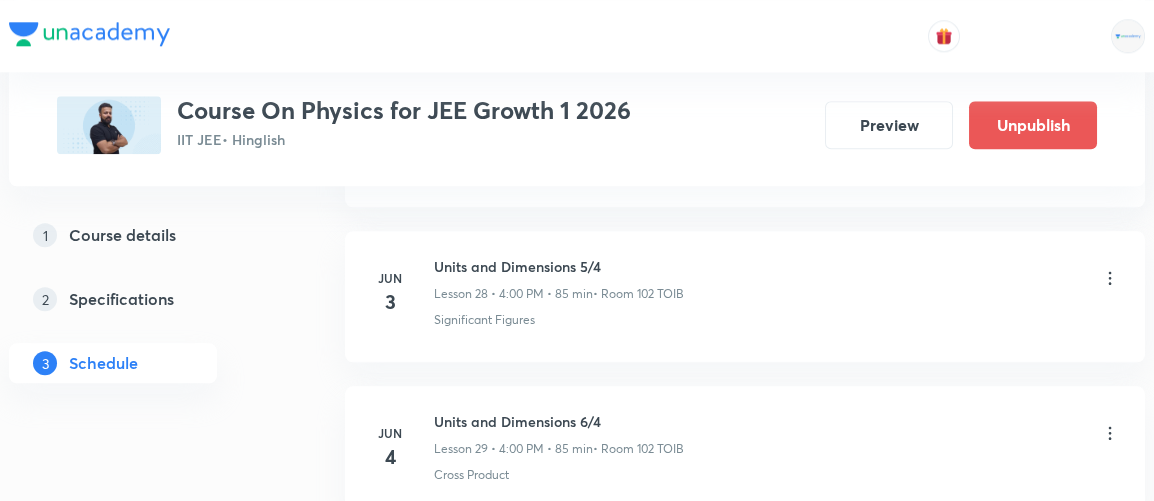 scroll, scrollTop: 4790, scrollLeft: 0, axis: vertical 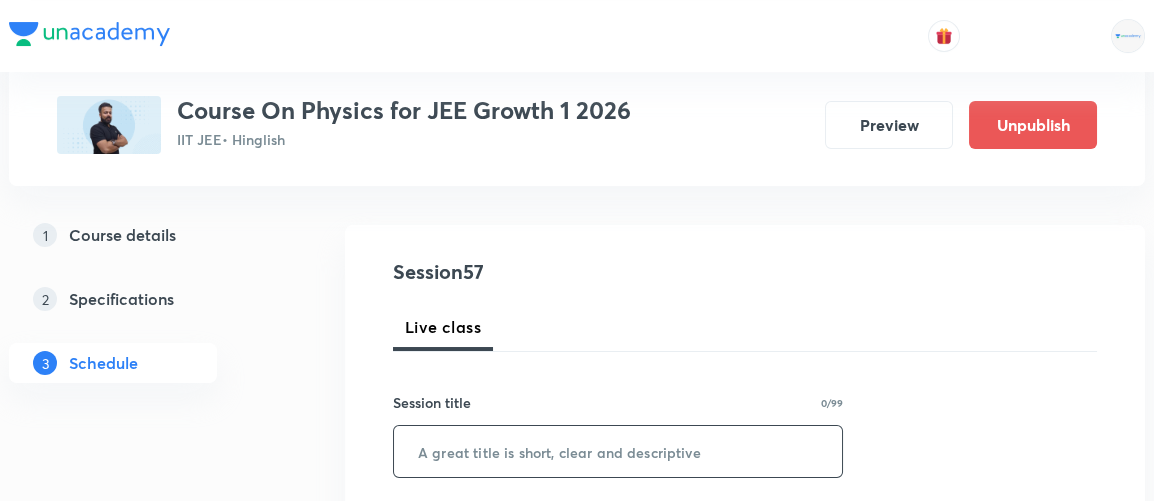 click at bounding box center (618, 451) 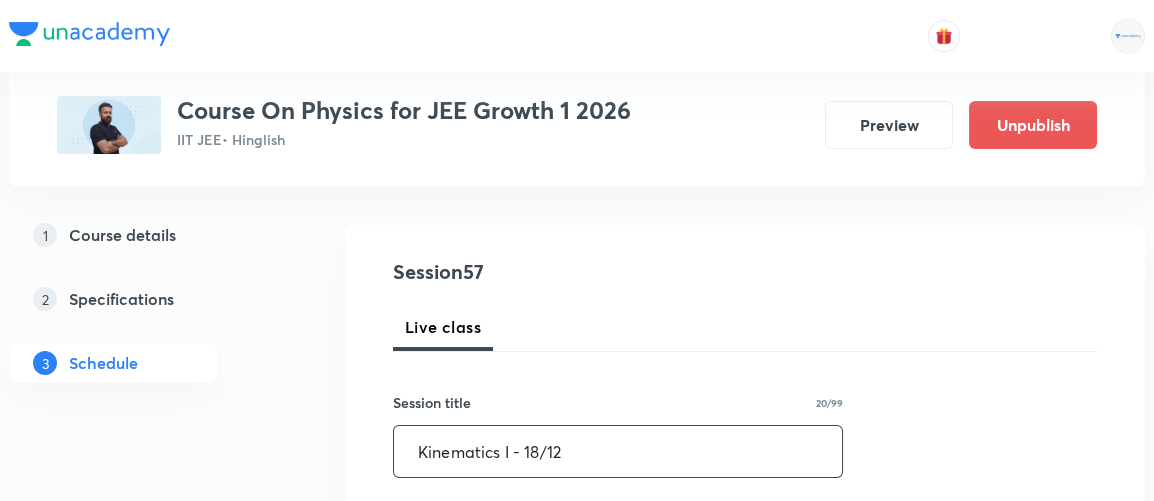 type on "Kinematics I - 18/12" 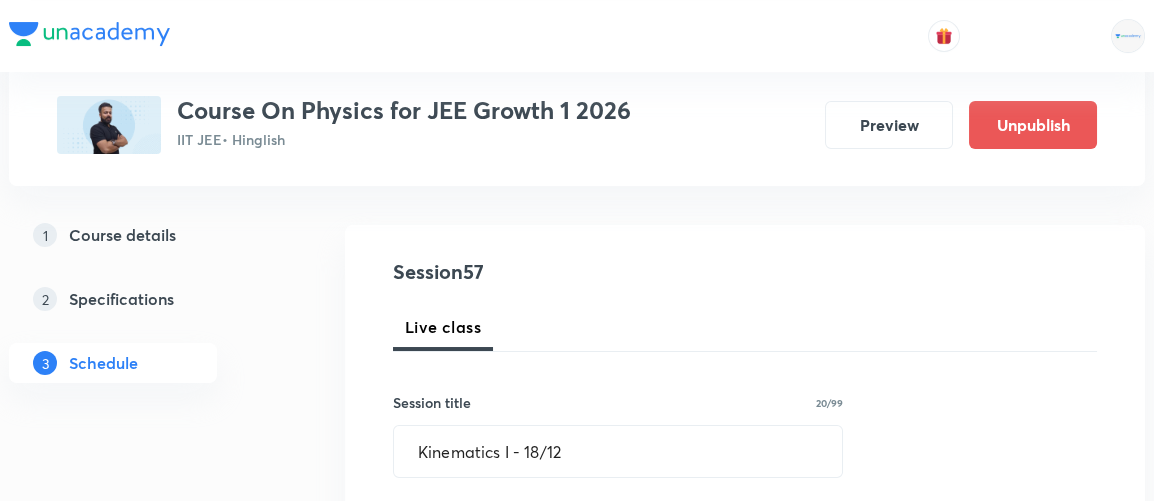 click on "Session  57 Live class Session title 20/99 Kinematics I - 18/12 ​ Schedule for Jul 11, 2025, 5:49 PM ​ Duration (in minutes) ​   Session type Online Offline Room Select centre room Sub-concepts Select concepts that wil be covered in this session Add Cancel" at bounding box center [745, 726] 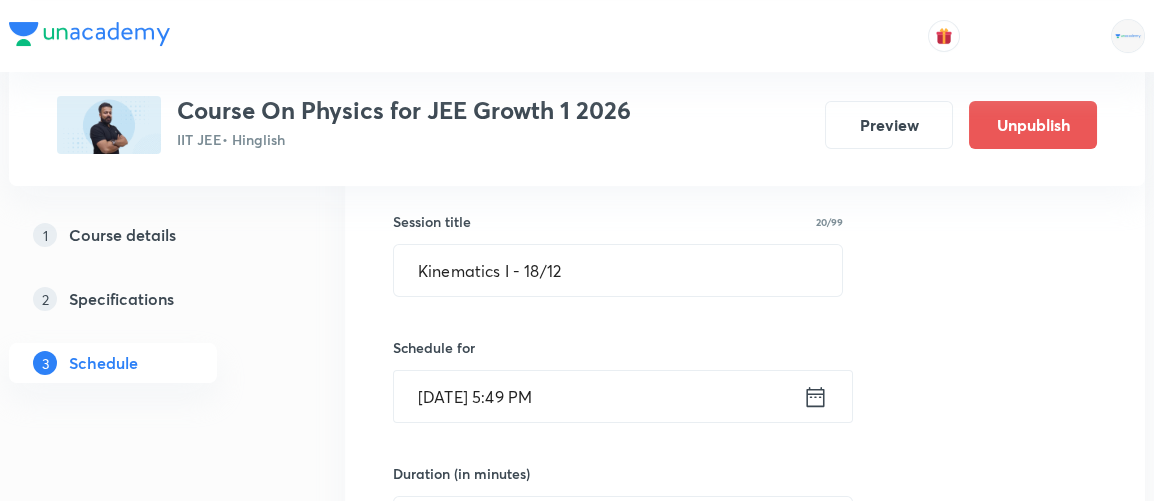scroll, scrollTop: 357, scrollLeft: 0, axis: vertical 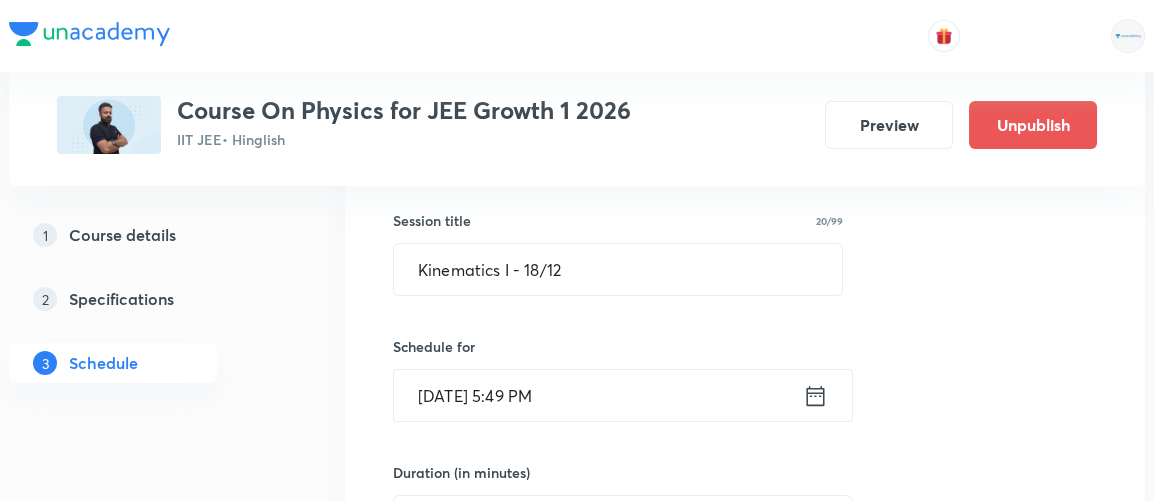 click 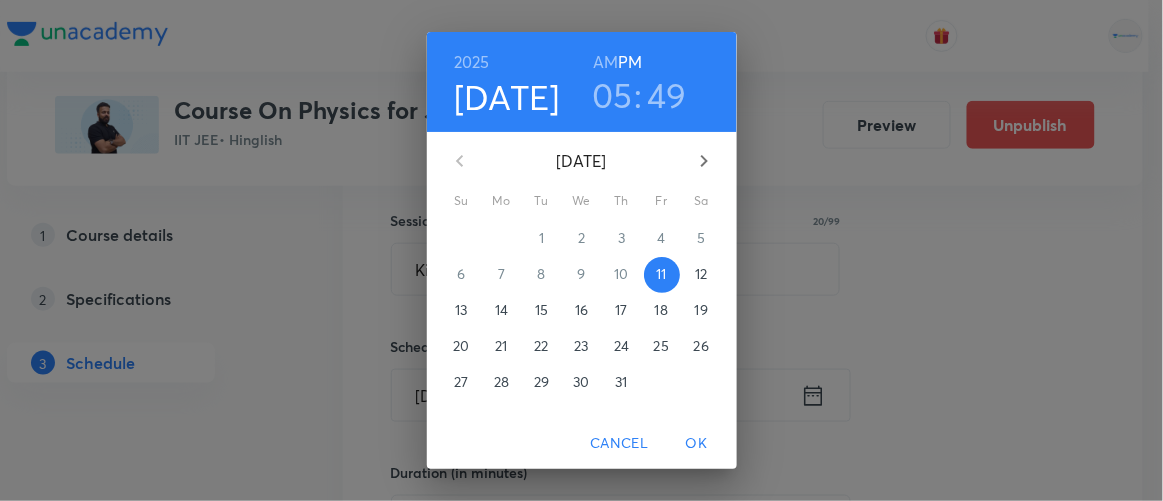 click on "12" at bounding box center [701, 274] 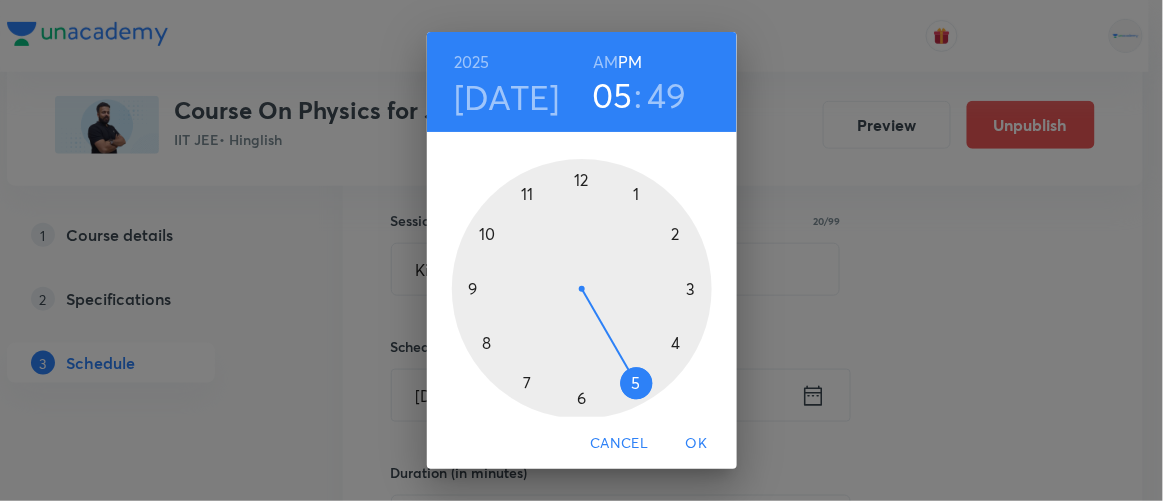 click at bounding box center [582, 289] 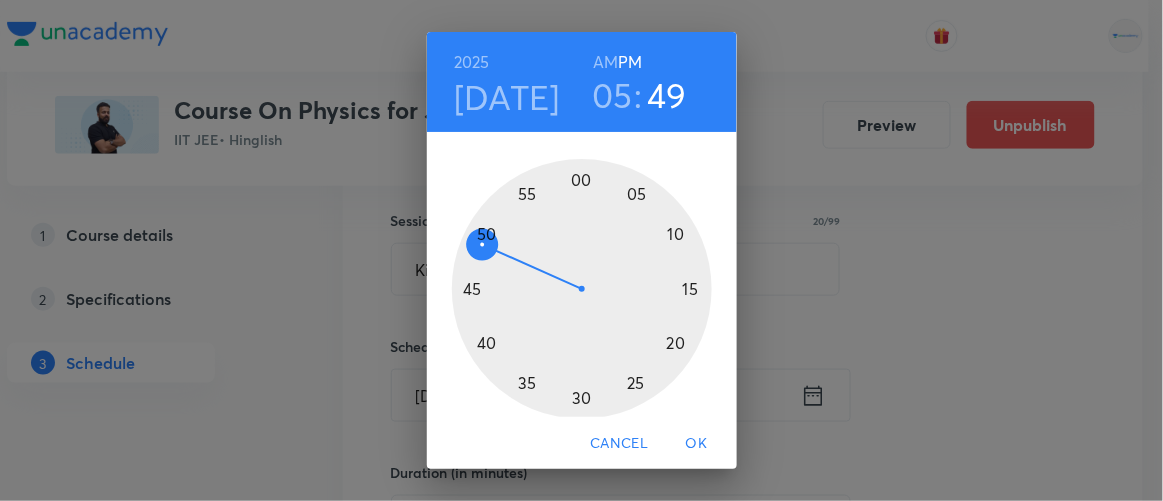 click at bounding box center [582, 289] 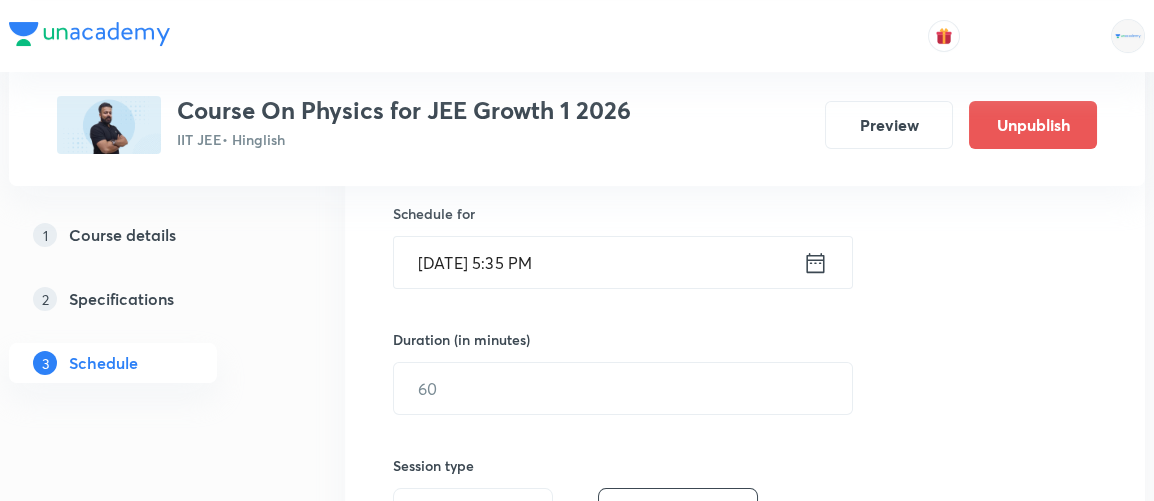 scroll, scrollTop: 501, scrollLeft: 0, axis: vertical 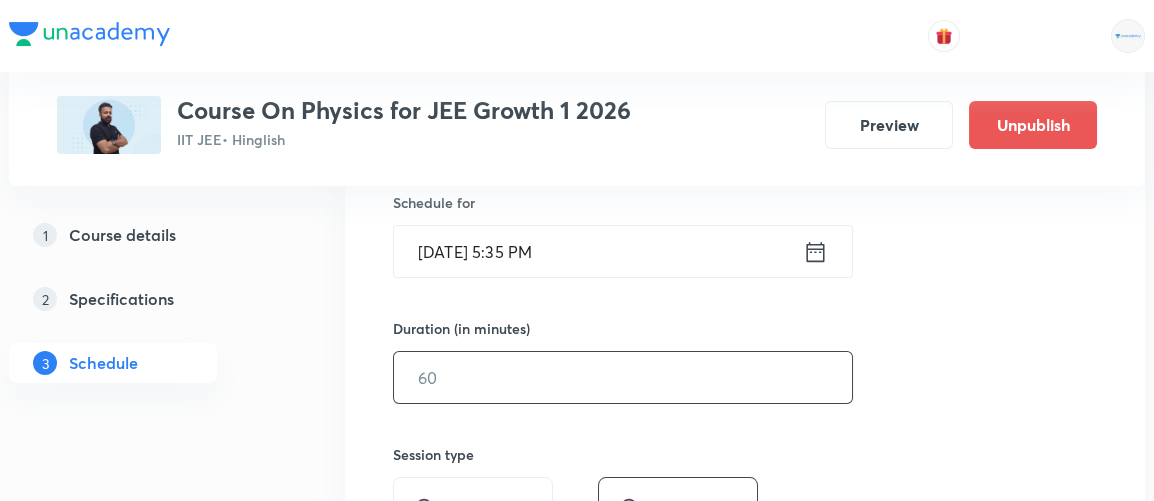 click at bounding box center [623, 377] 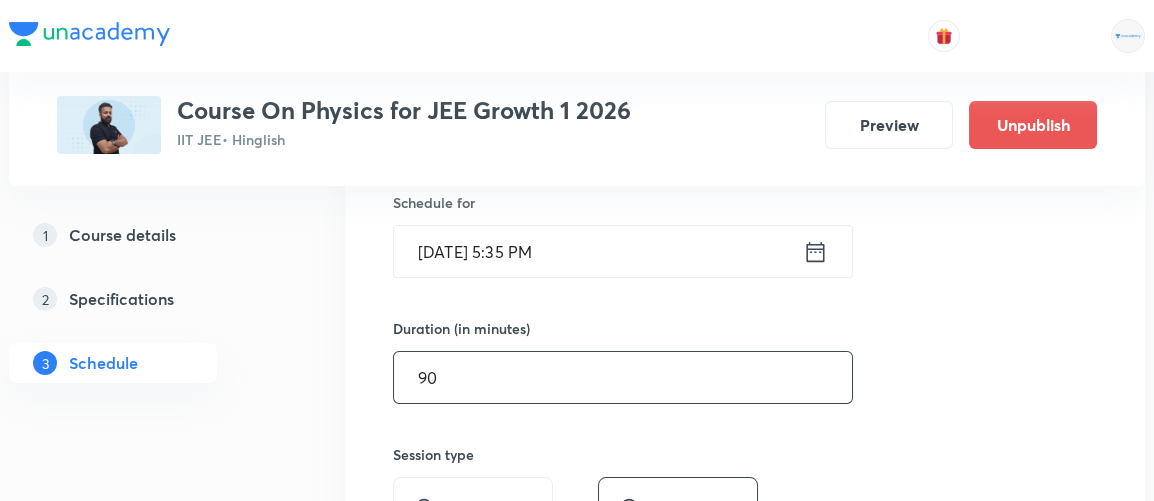 type on "9" 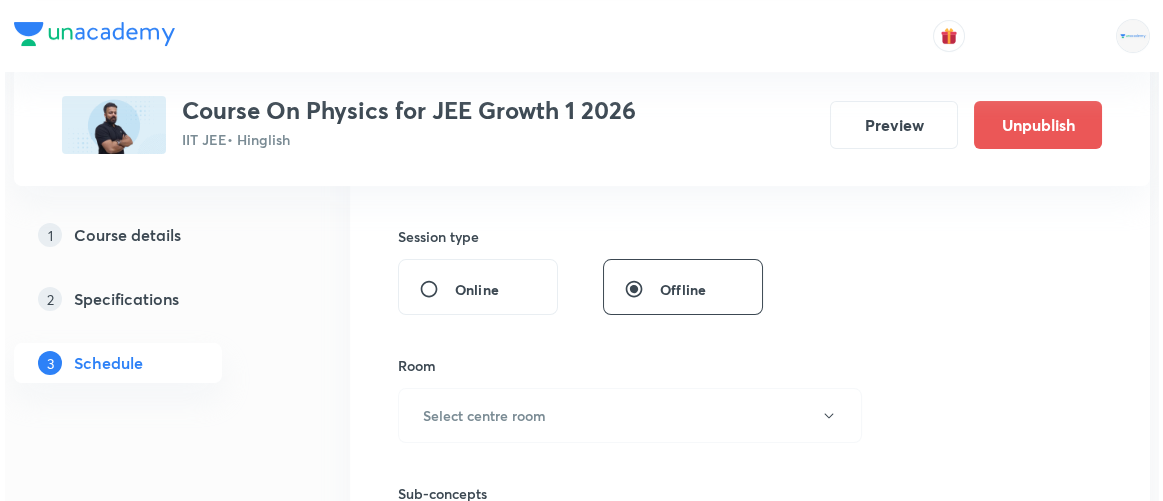 scroll, scrollTop: 721, scrollLeft: 0, axis: vertical 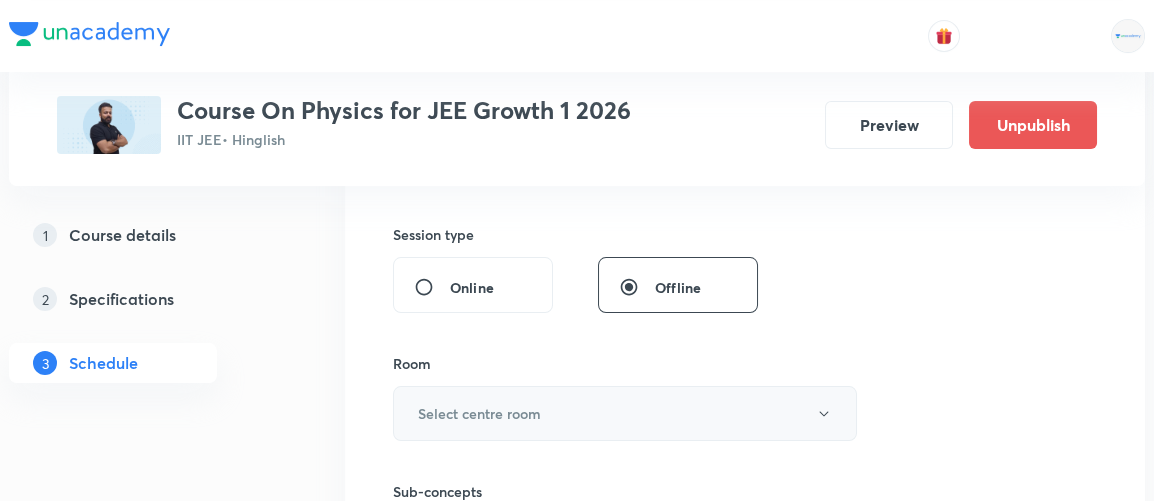 type on "85" 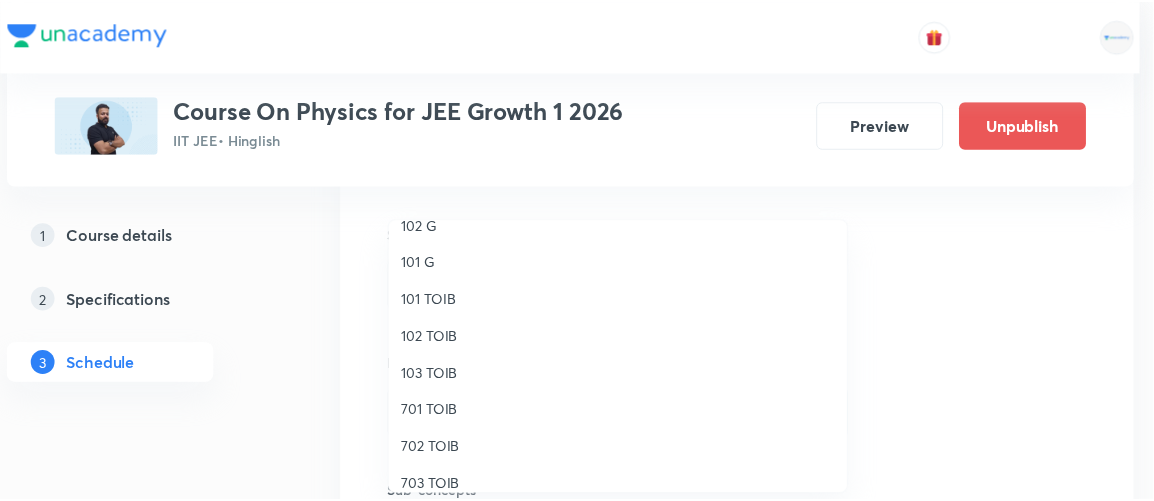 scroll, scrollTop: 25, scrollLeft: 0, axis: vertical 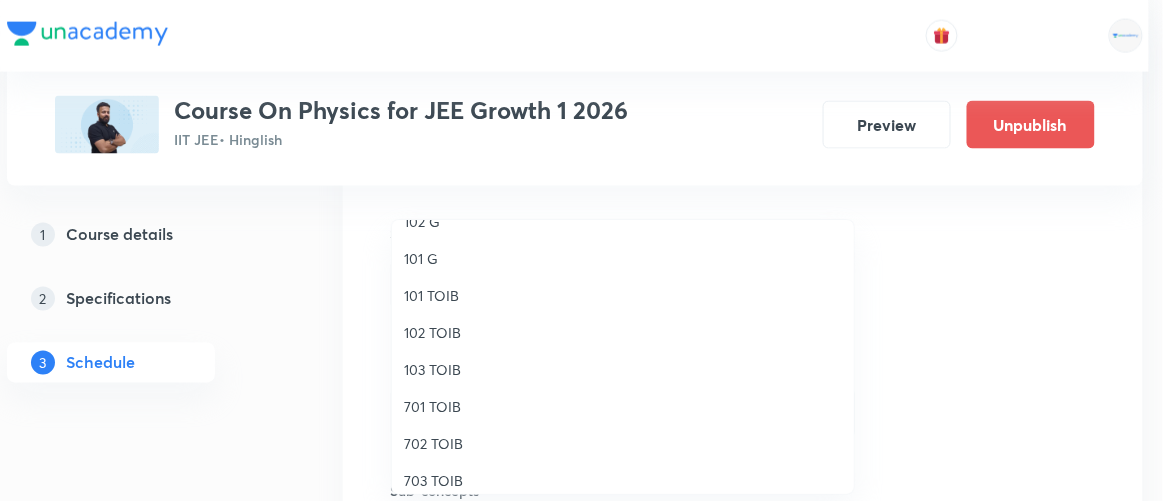 click on "103 TOIB" at bounding box center [623, 369] 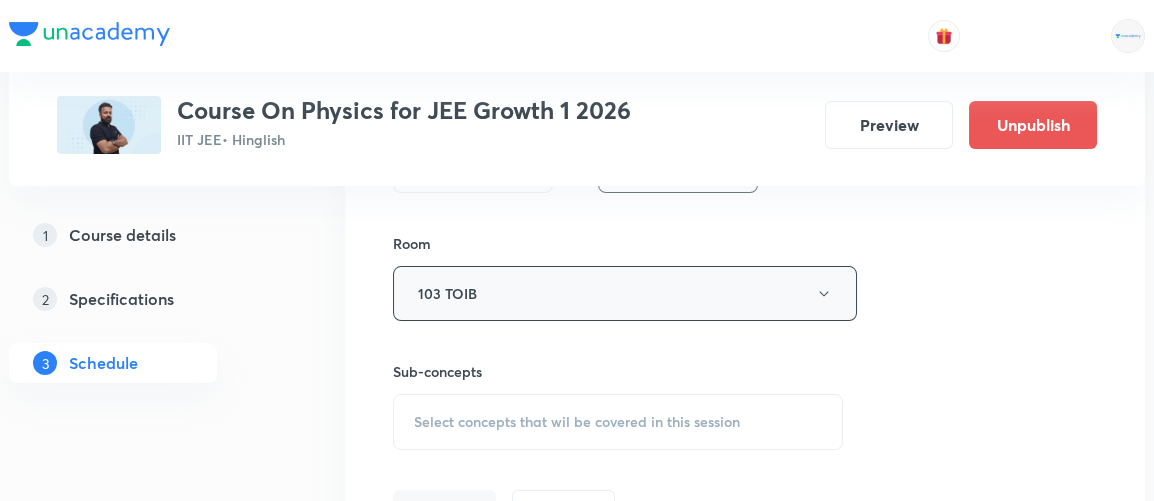 scroll, scrollTop: 841, scrollLeft: 0, axis: vertical 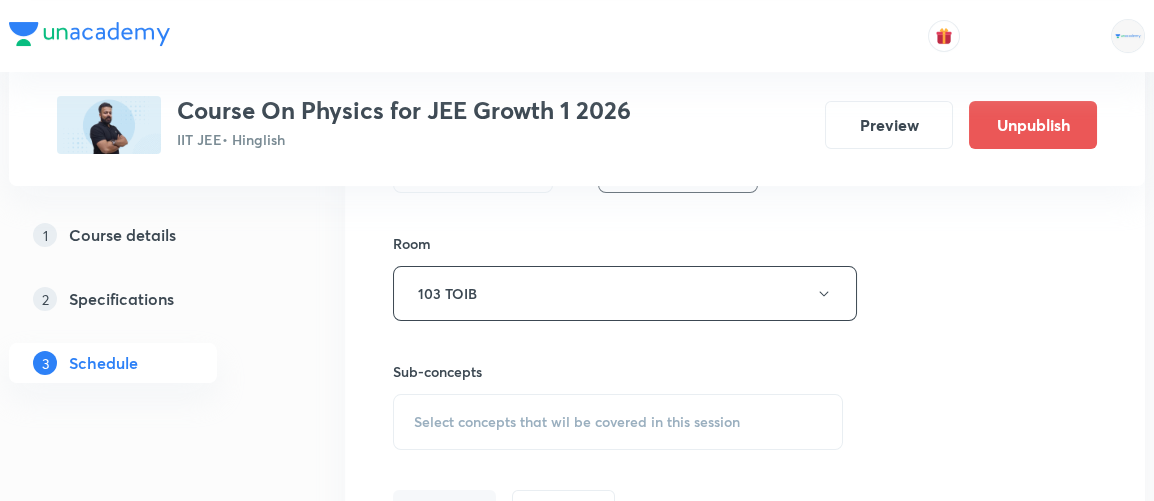click on "Select concepts that wil be covered in this session" at bounding box center (577, 422) 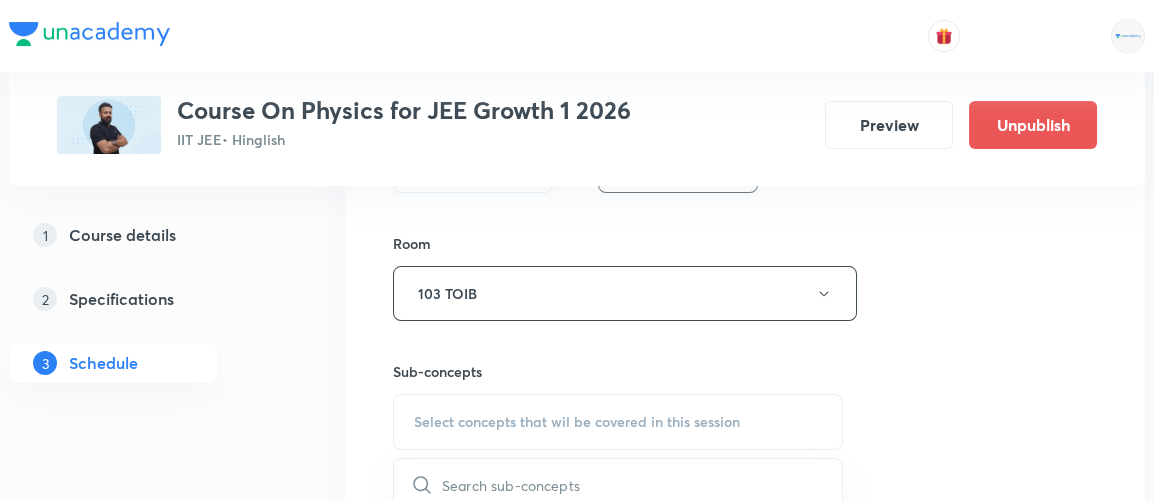 scroll, scrollTop: 845, scrollLeft: 0, axis: vertical 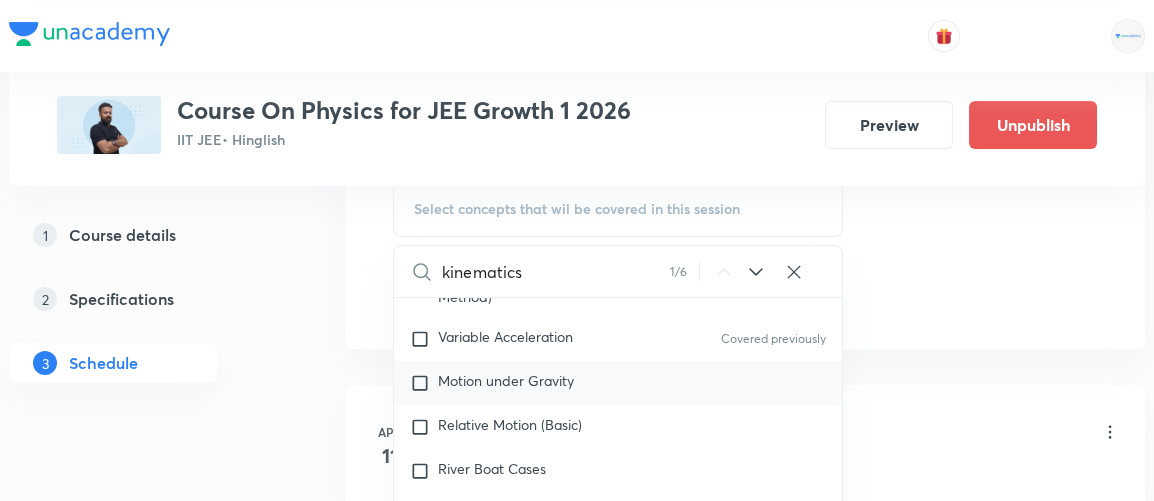 type on "kinematics" 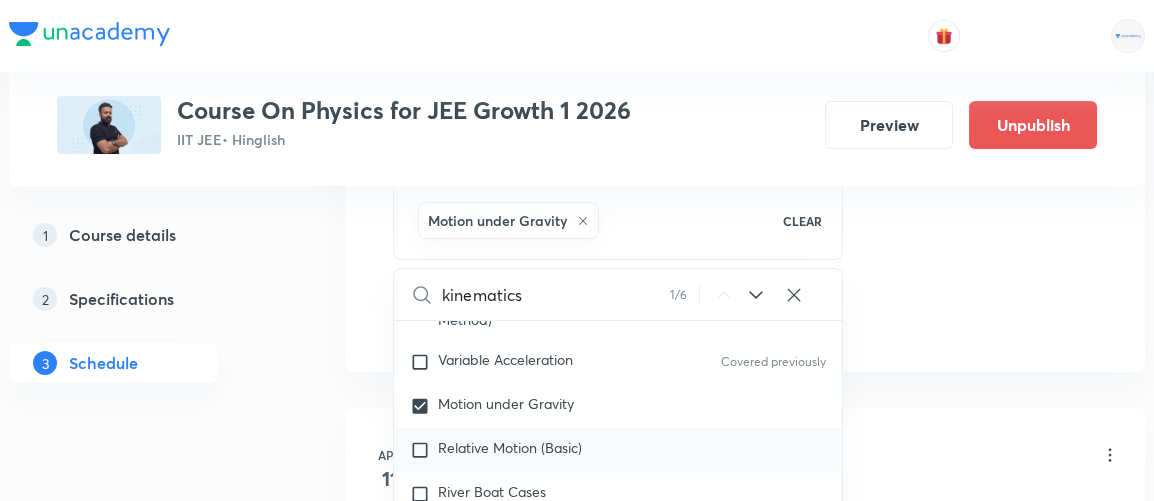 click on "Relative Motion (Basic)" at bounding box center (510, 447) 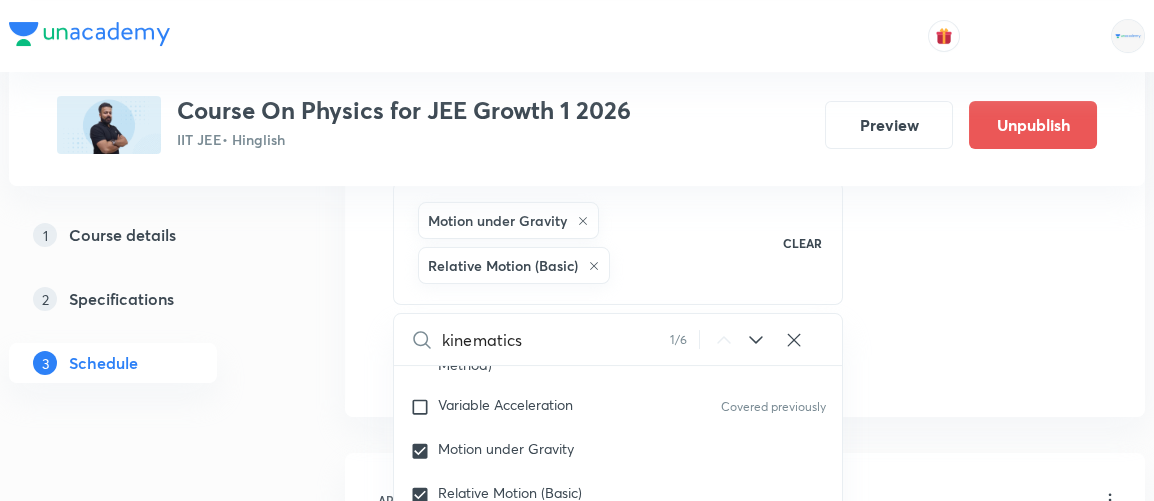 click on "1 Course details 2 Specifications 3 Schedule" at bounding box center [145, 4277] 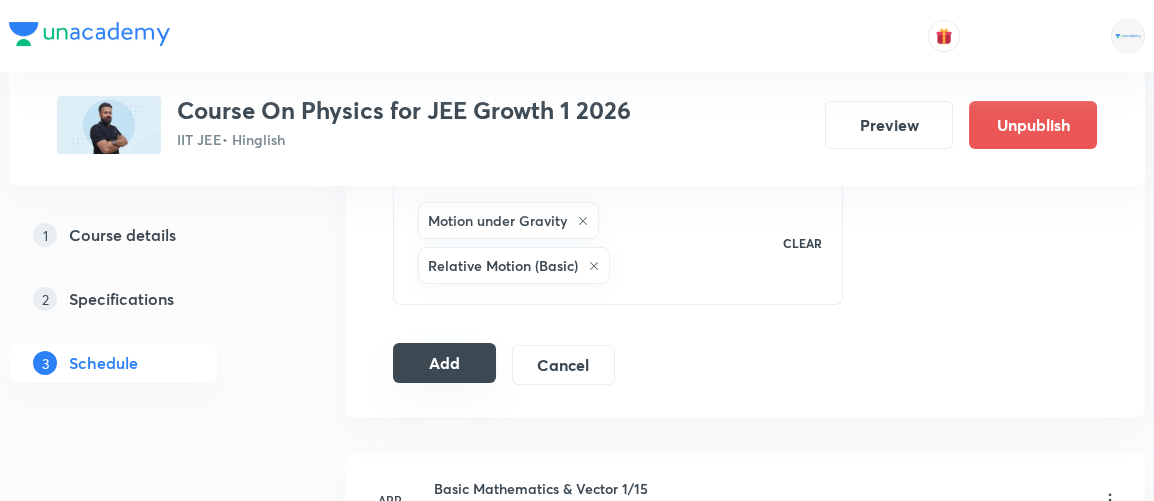 click on "Add" at bounding box center (444, 363) 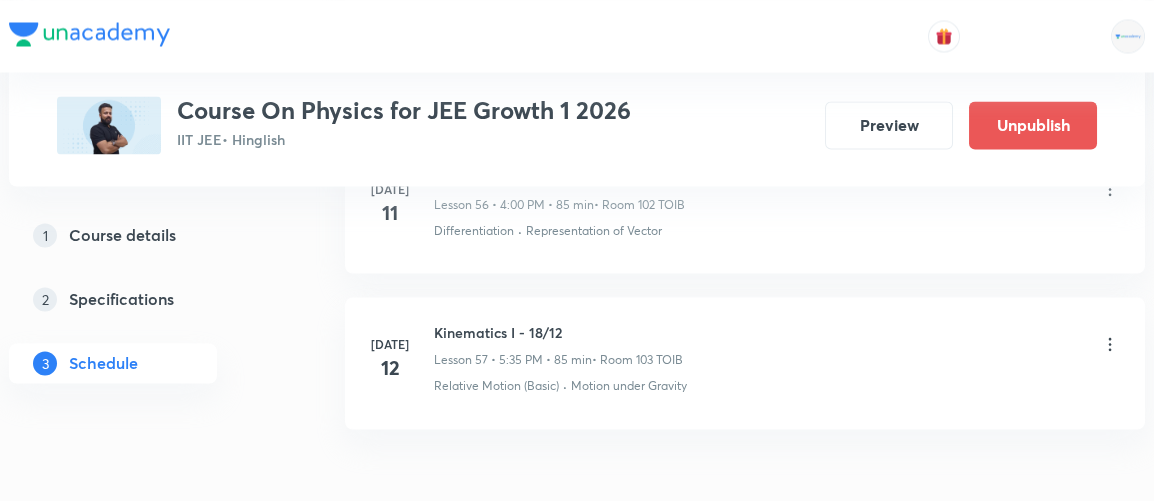 scroll, scrollTop: 8981, scrollLeft: 0, axis: vertical 